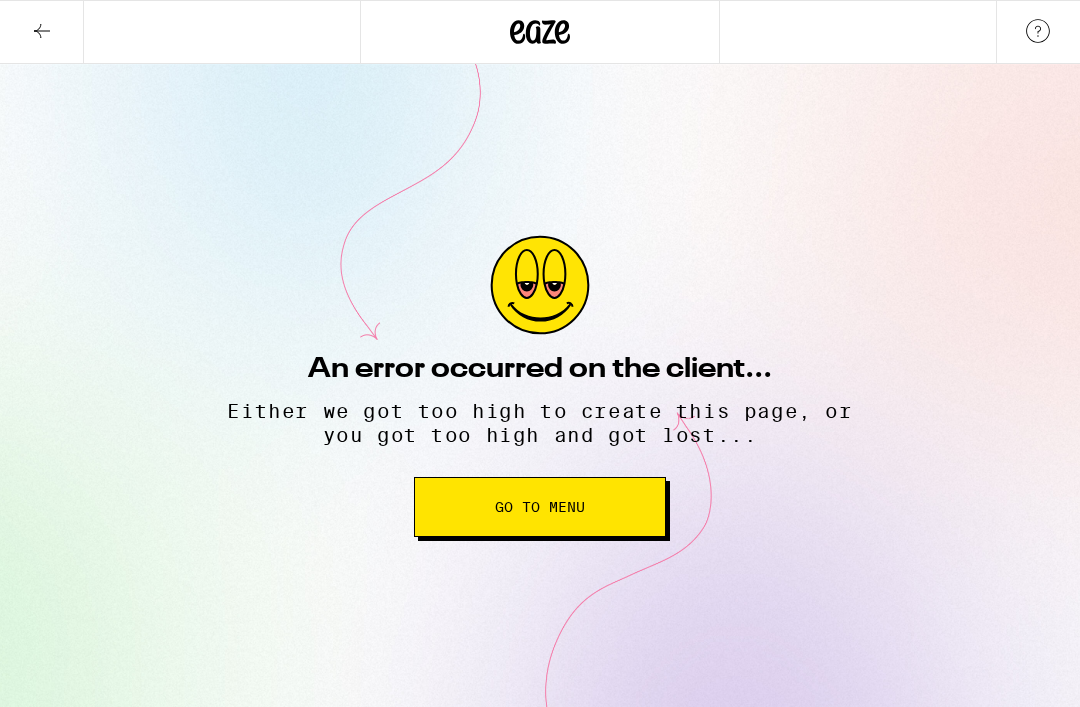 scroll, scrollTop: 0, scrollLeft: 0, axis: both 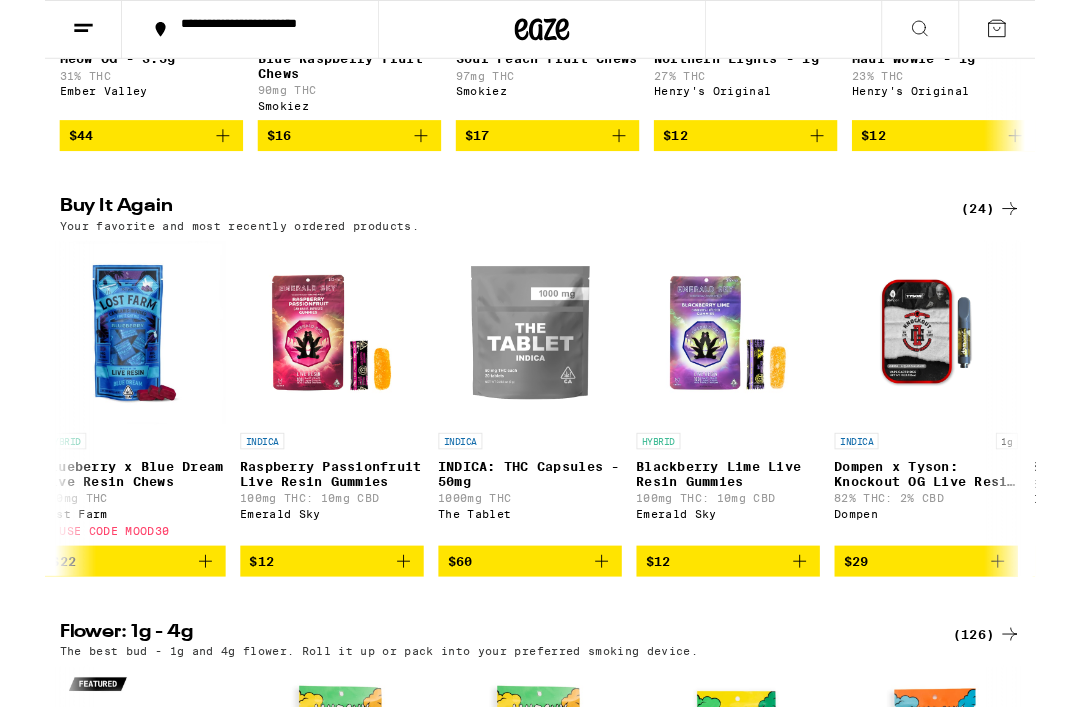 click on "$12" at bounding box center [745, 612] 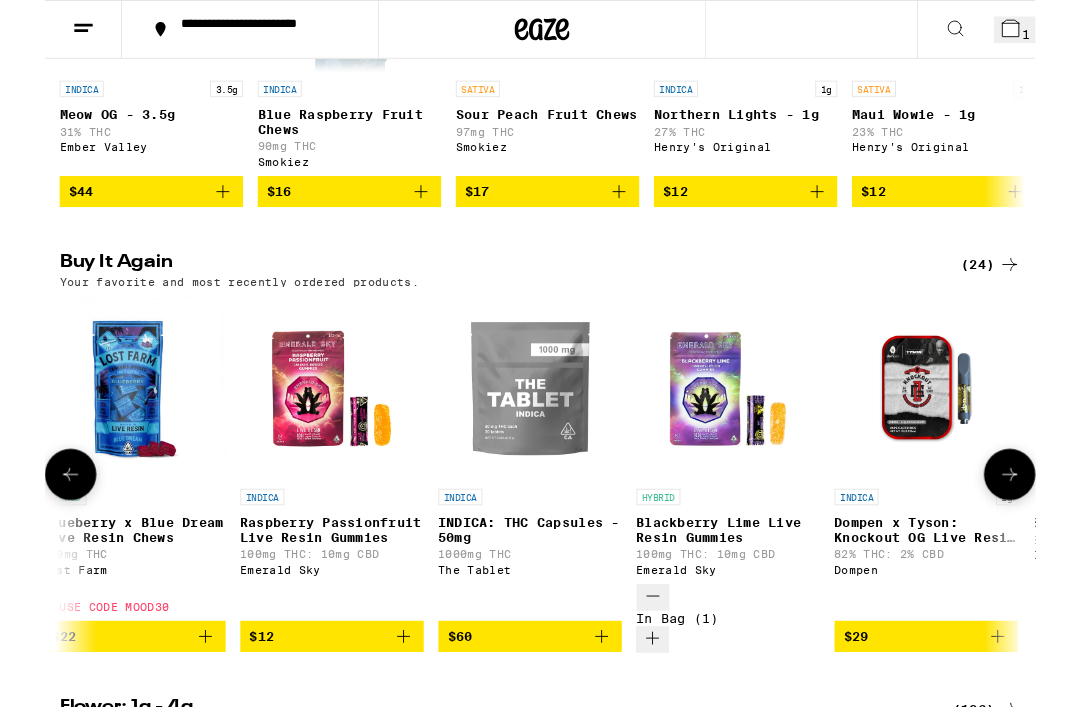 click on "$12" at bounding box center [313, 694] 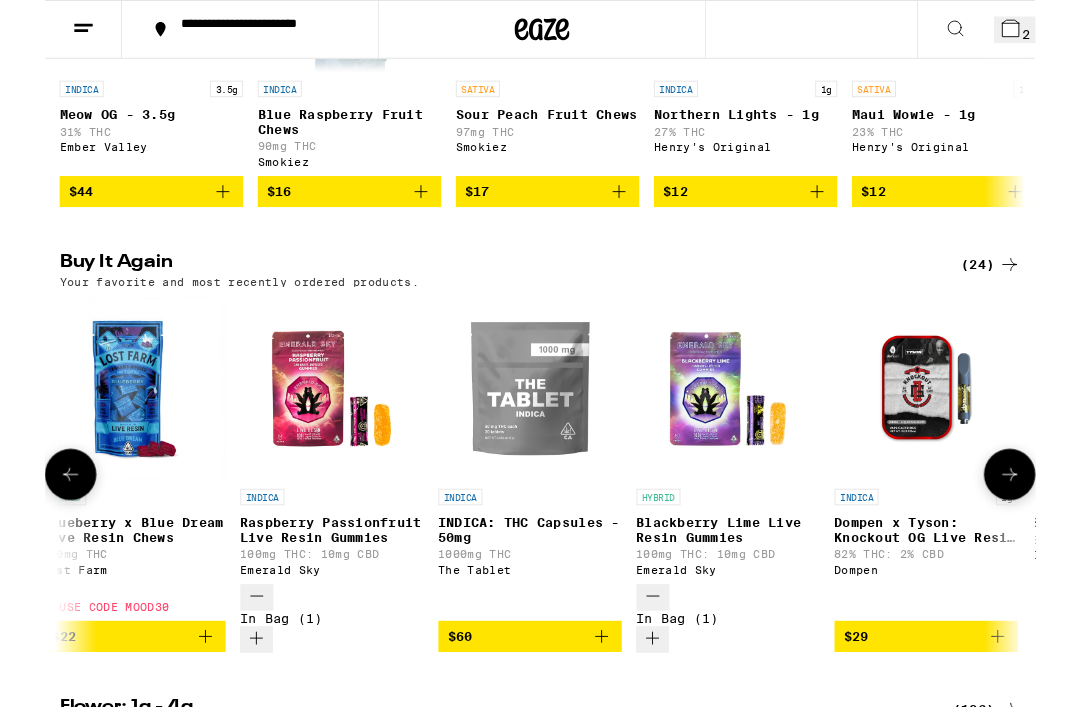 click 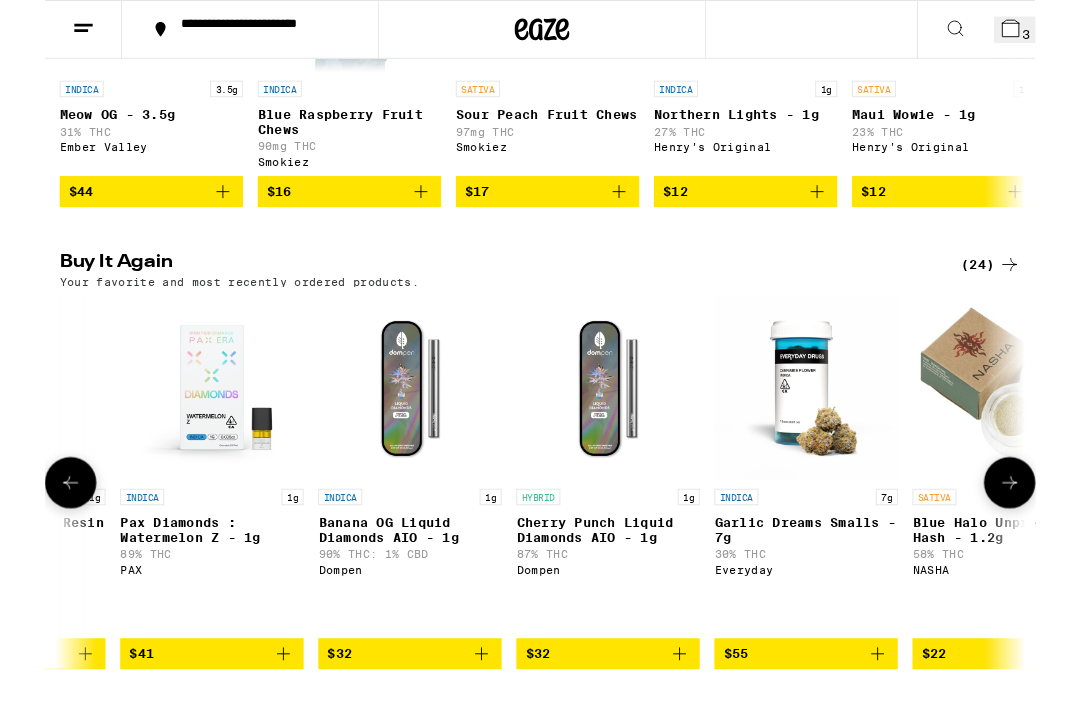 scroll, scrollTop: 0, scrollLeft: 2301, axis: horizontal 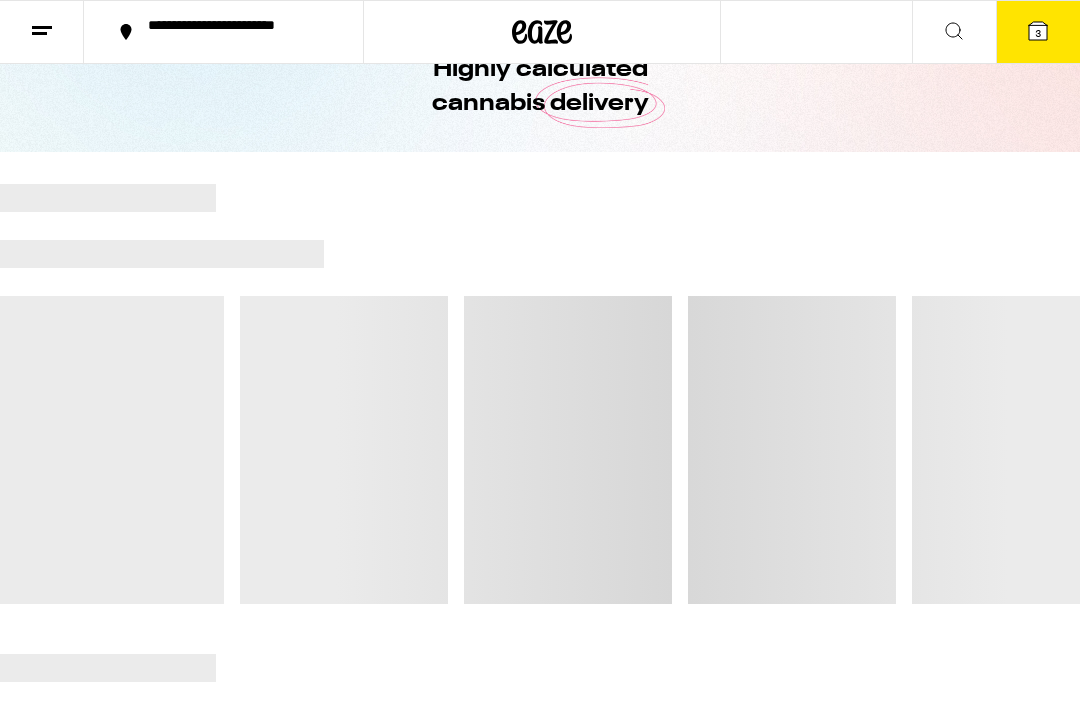 click 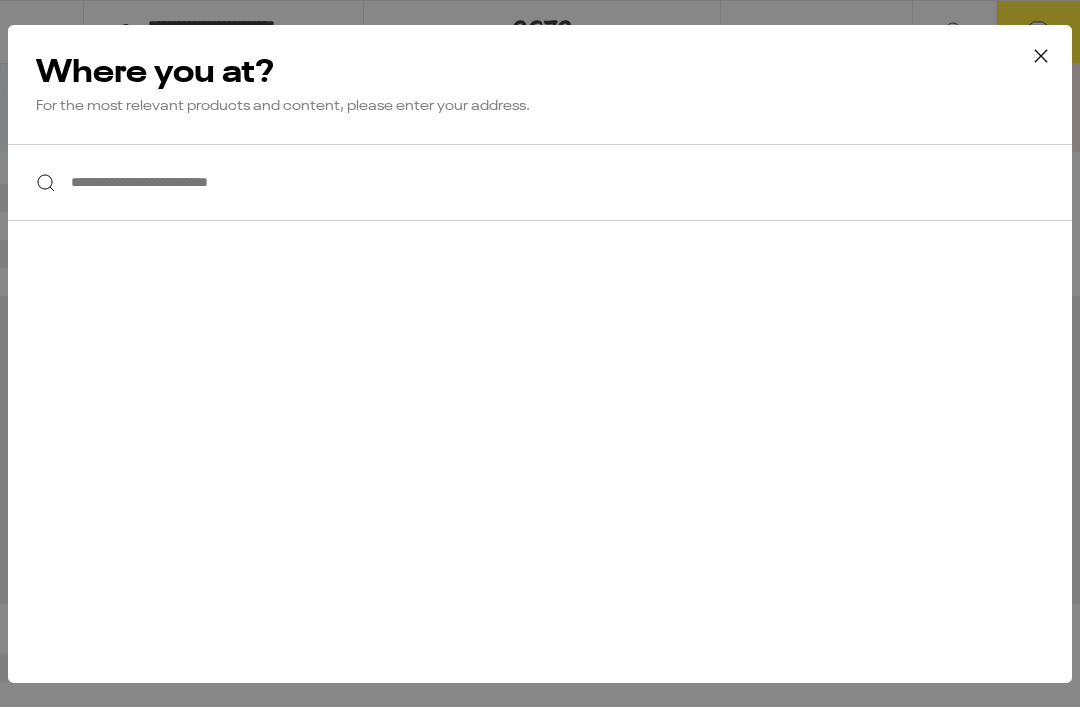 scroll, scrollTop: 0, scrollLeft: 0, axis: both 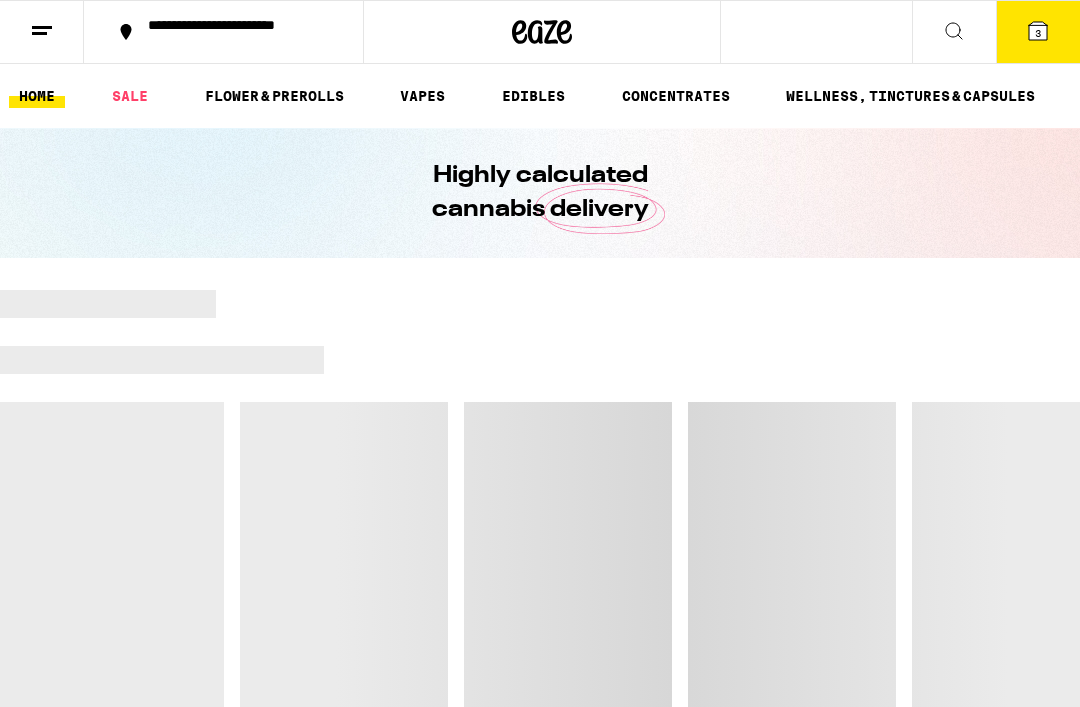 click 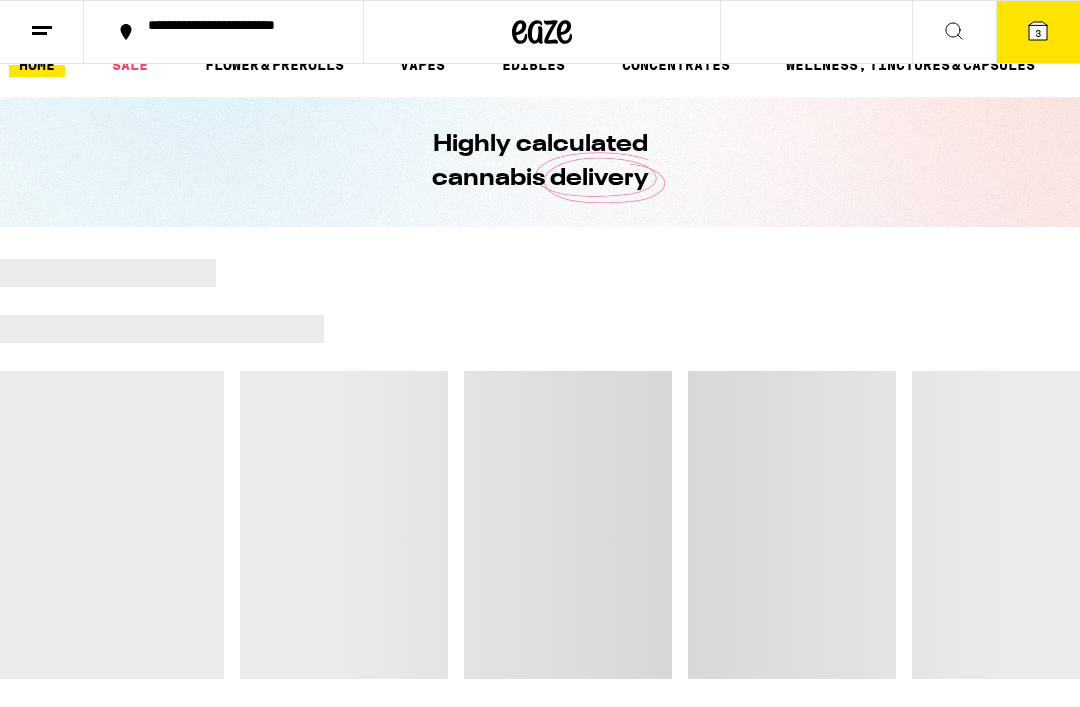 scroll, scrollTop: 0, scrollLeft: 0, axis: both 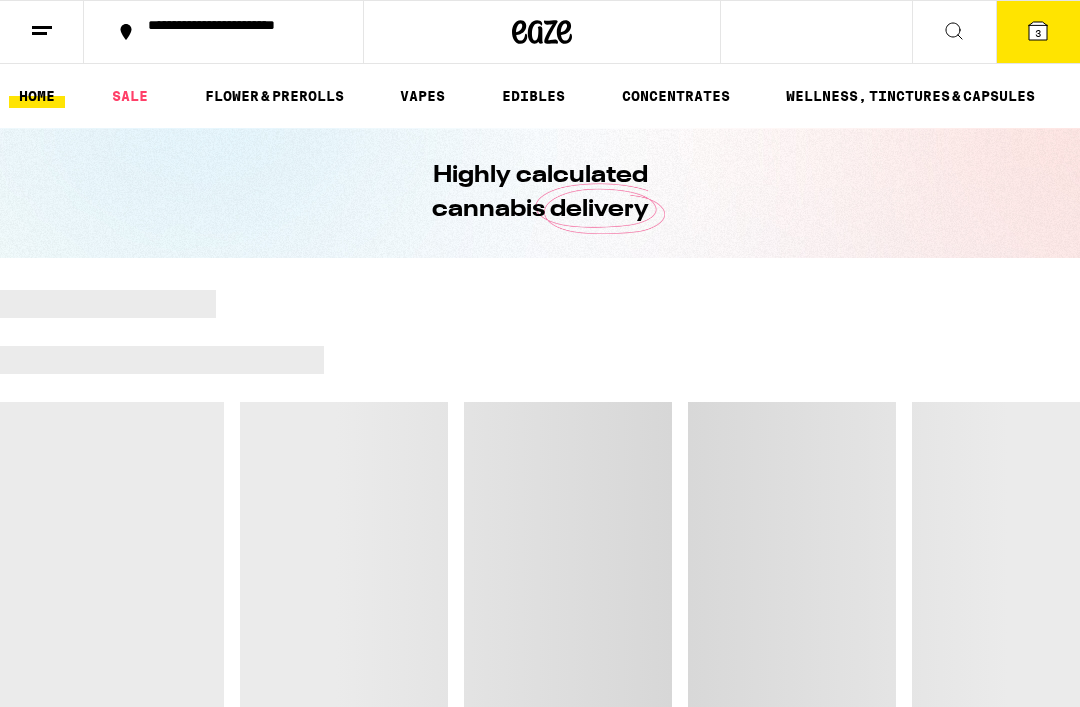 click 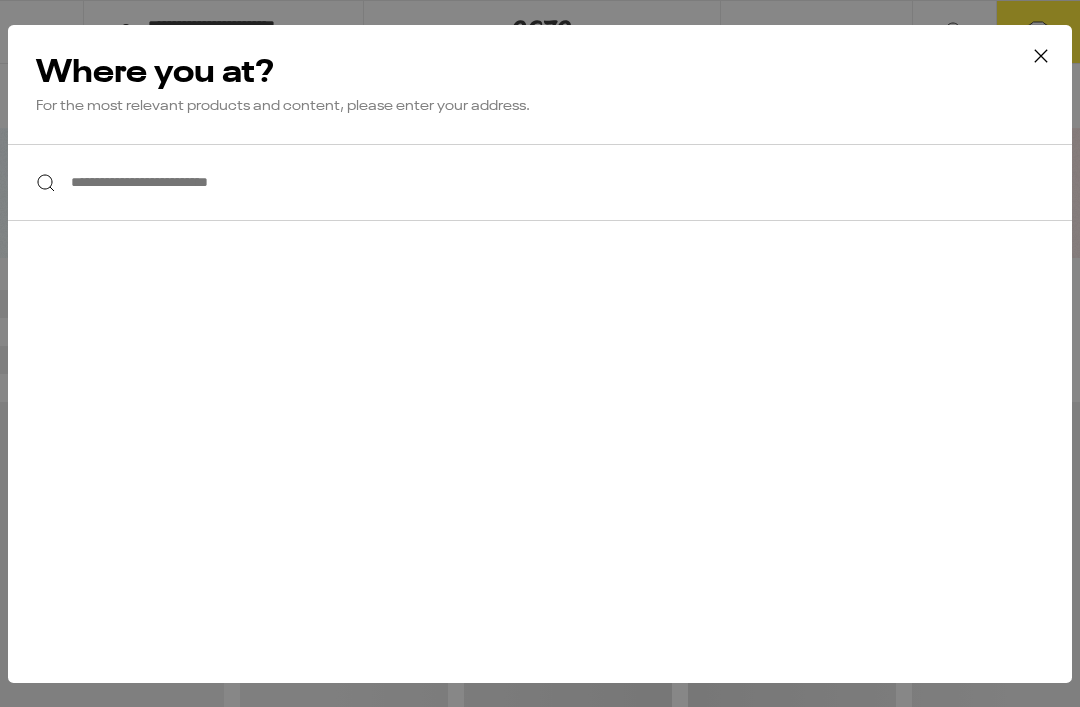 click at bounding box center [1041, 57] 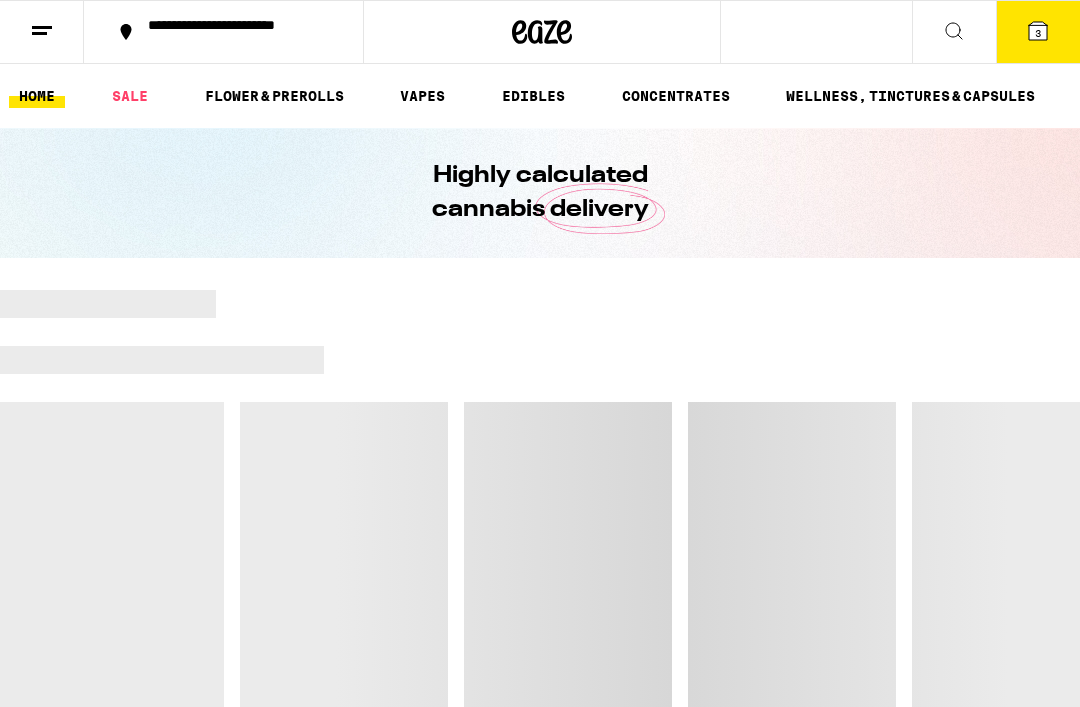 click on "WELLNESS, TINCTURES & CAPSULES" at bounding box center [910, 96] 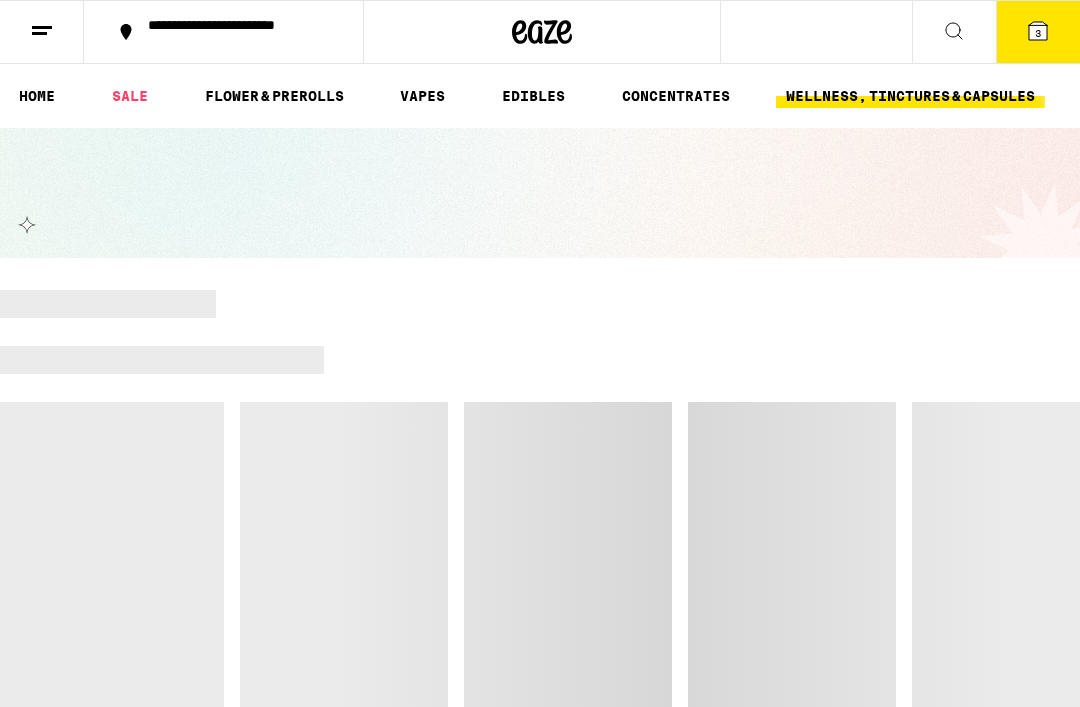 scroll, scrollTop: 0, scrollLeft: 0, axis: both 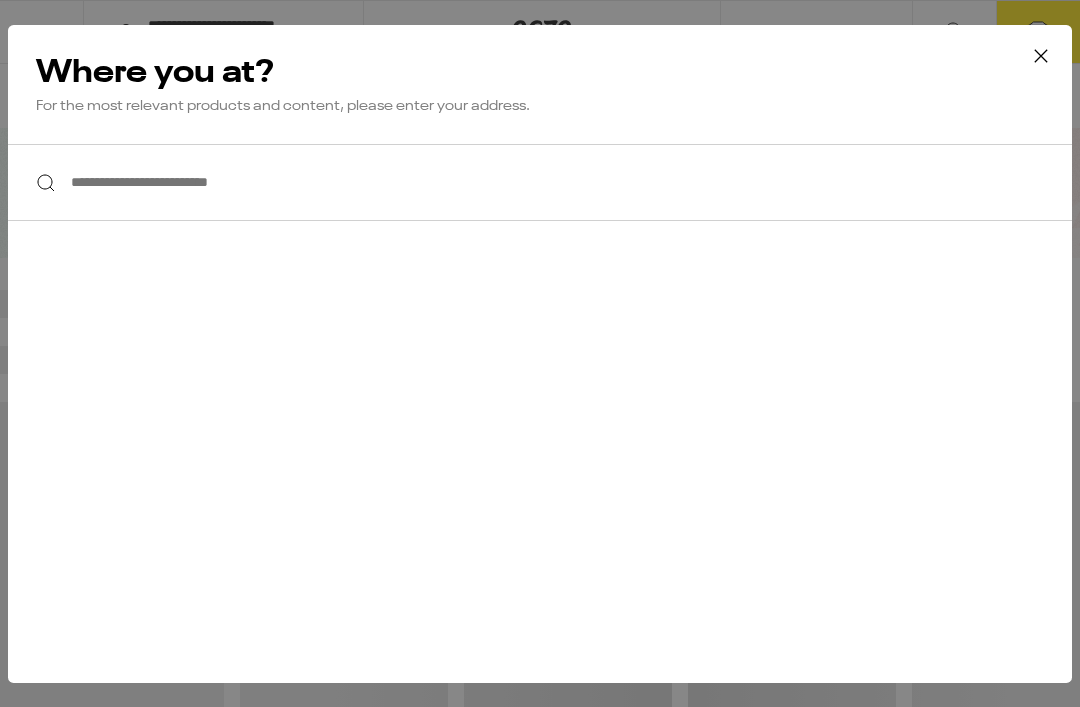 click on "**********" at bounding box center (540, 182) 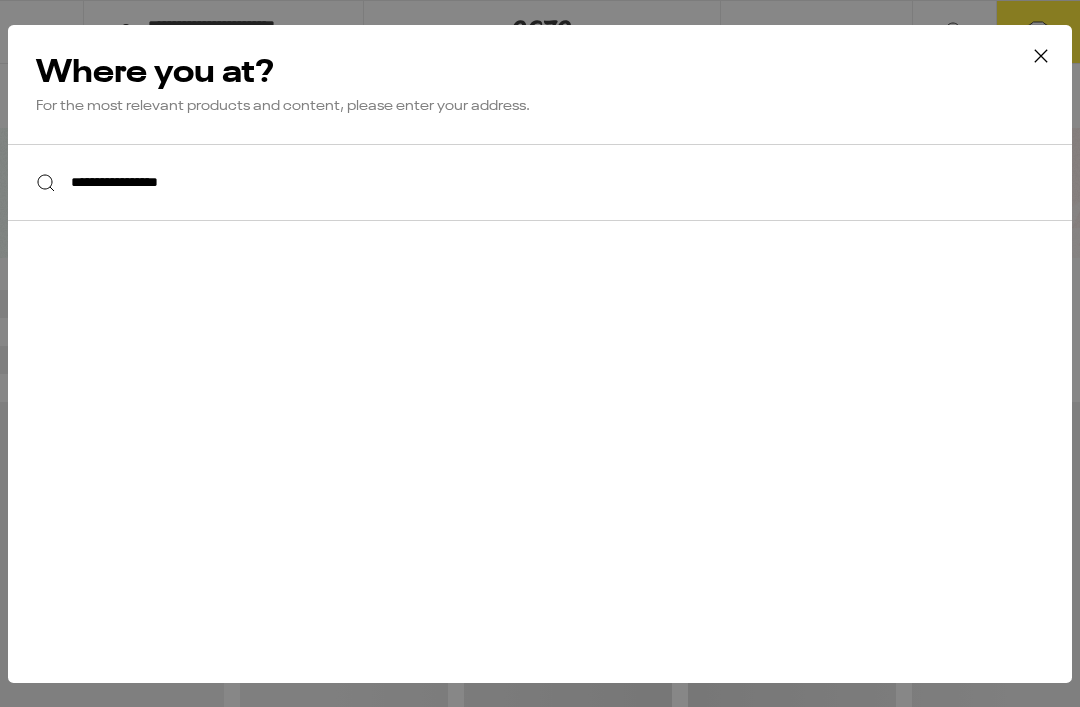 click on "**********" at bounding box center [540, 182] 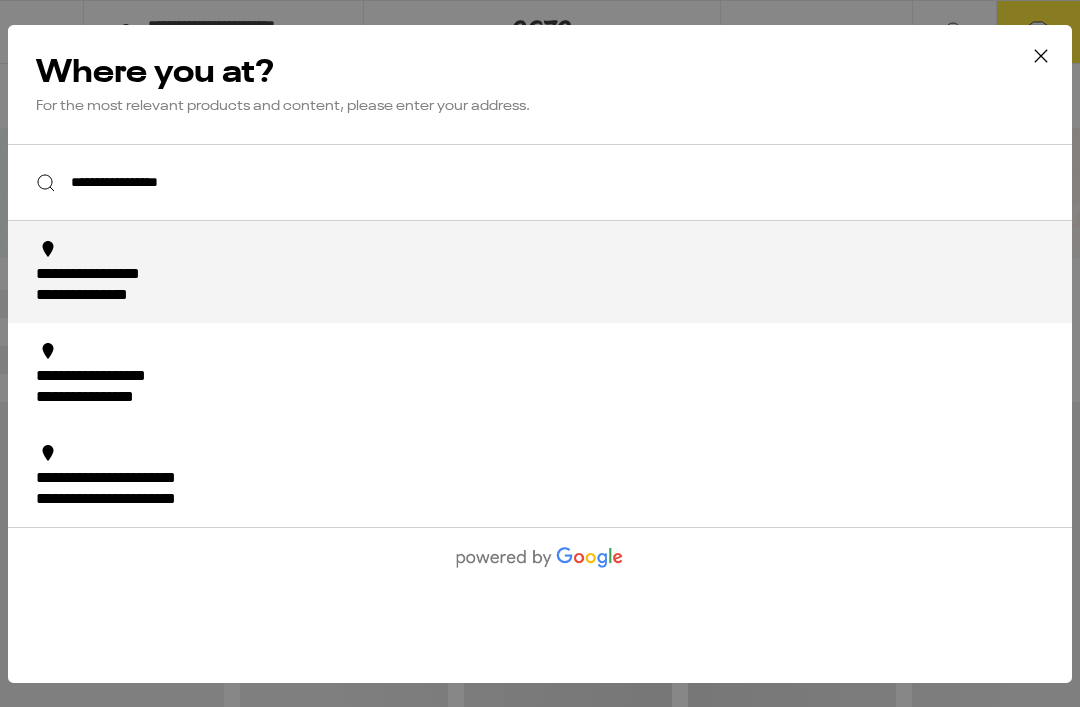 click on "**********" at bounding box center [546, 286] 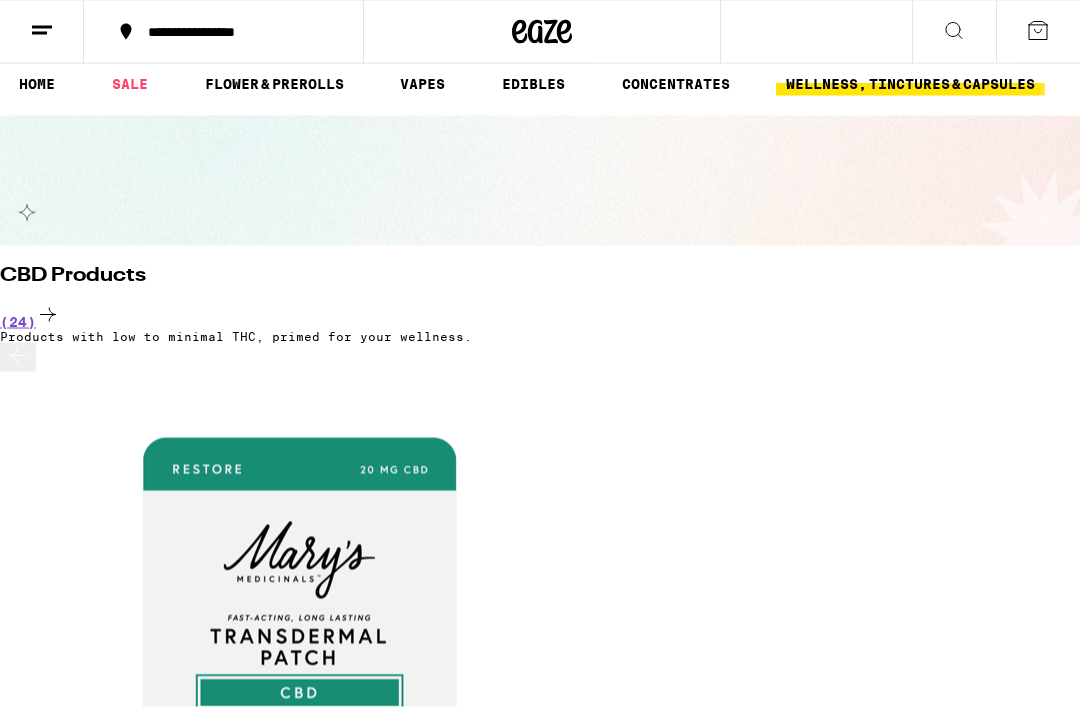 scroll, scrollTop: 0, scrollLeft: 0, axis: both 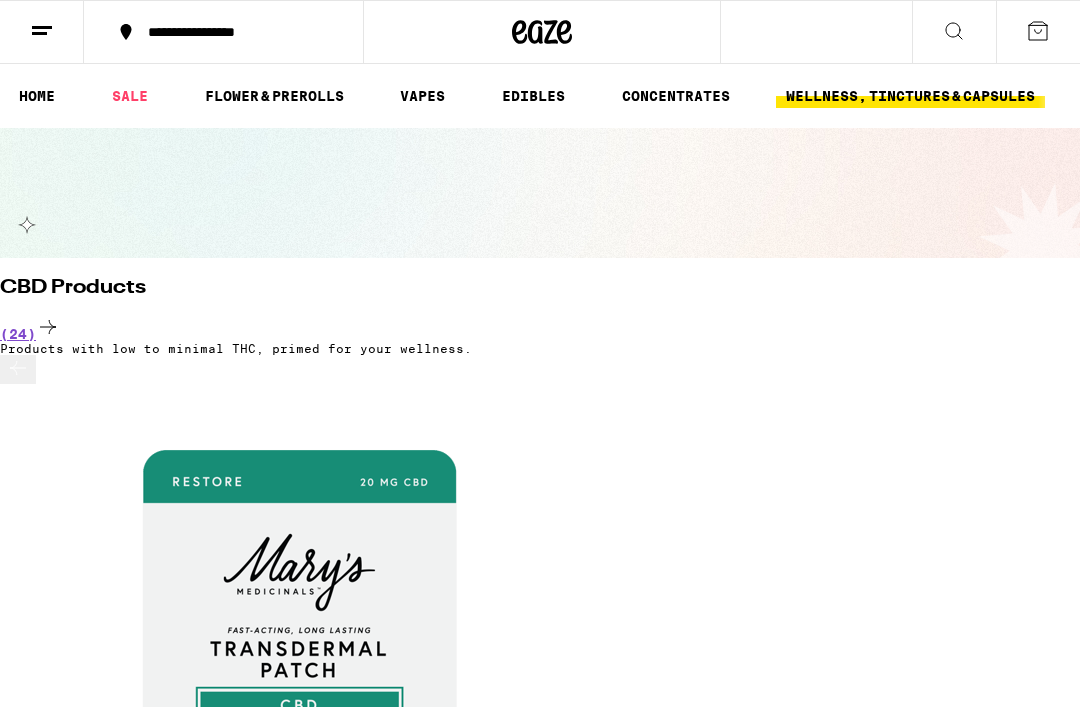 click on "EDIBLES" at bounding box center [533, 96] 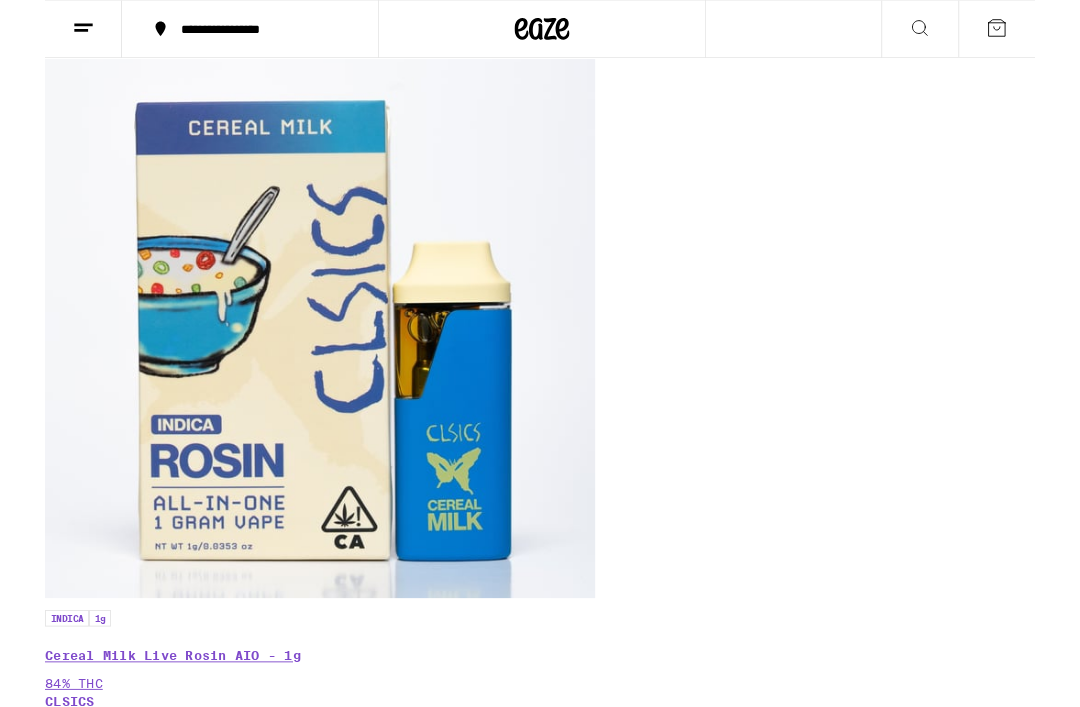 scroll, scrollTop: 527, scrollLeft: 0, axis: vertical 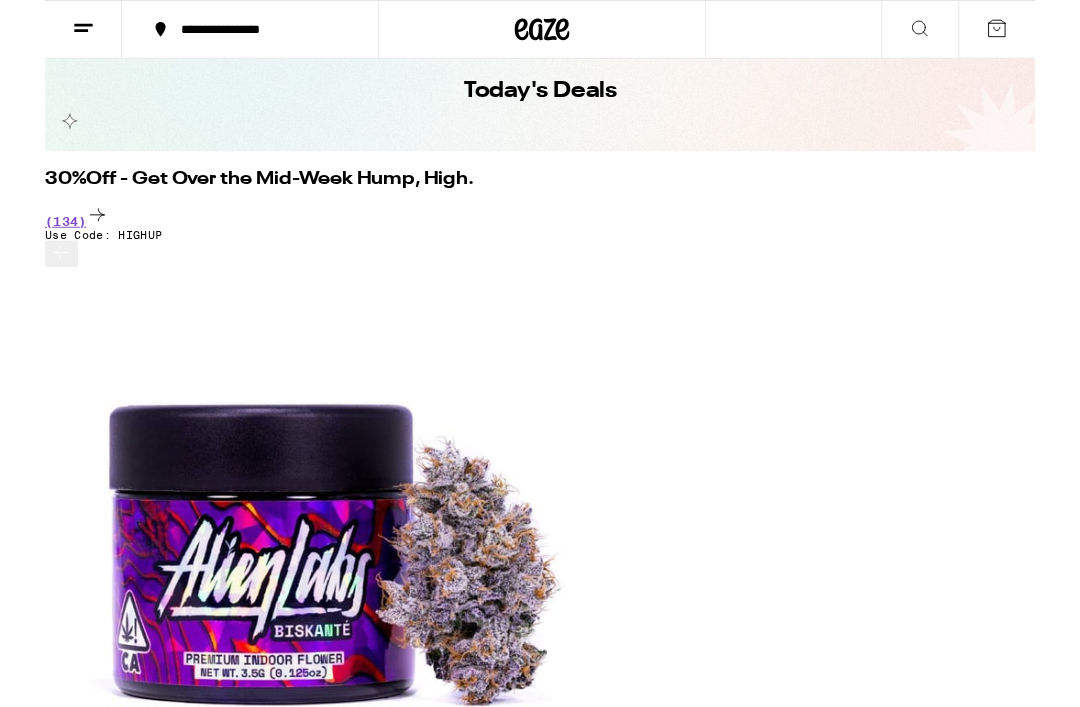 click 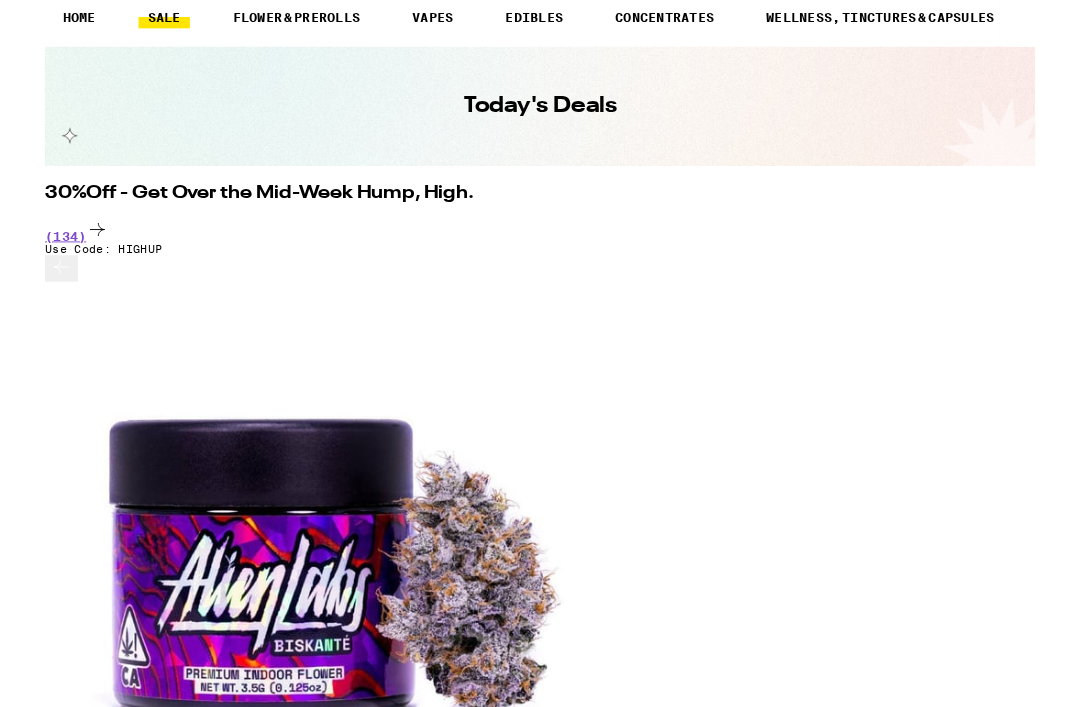 scroll, scrollTop: 0, scrollLeft: 8881, axis: horizontal 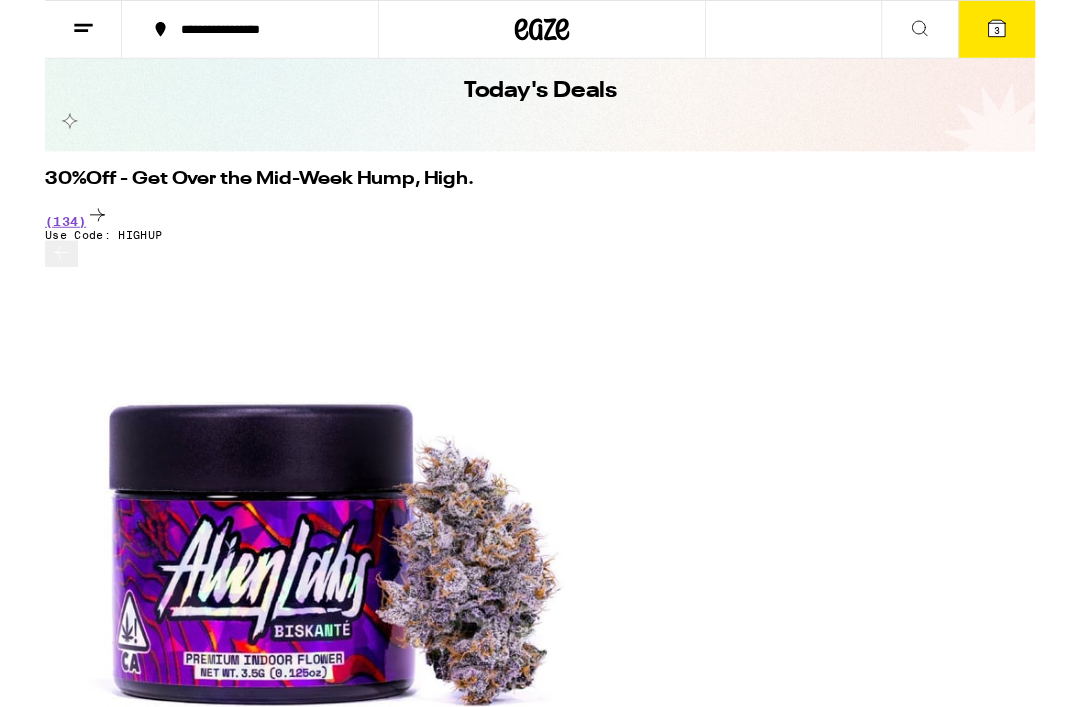 click 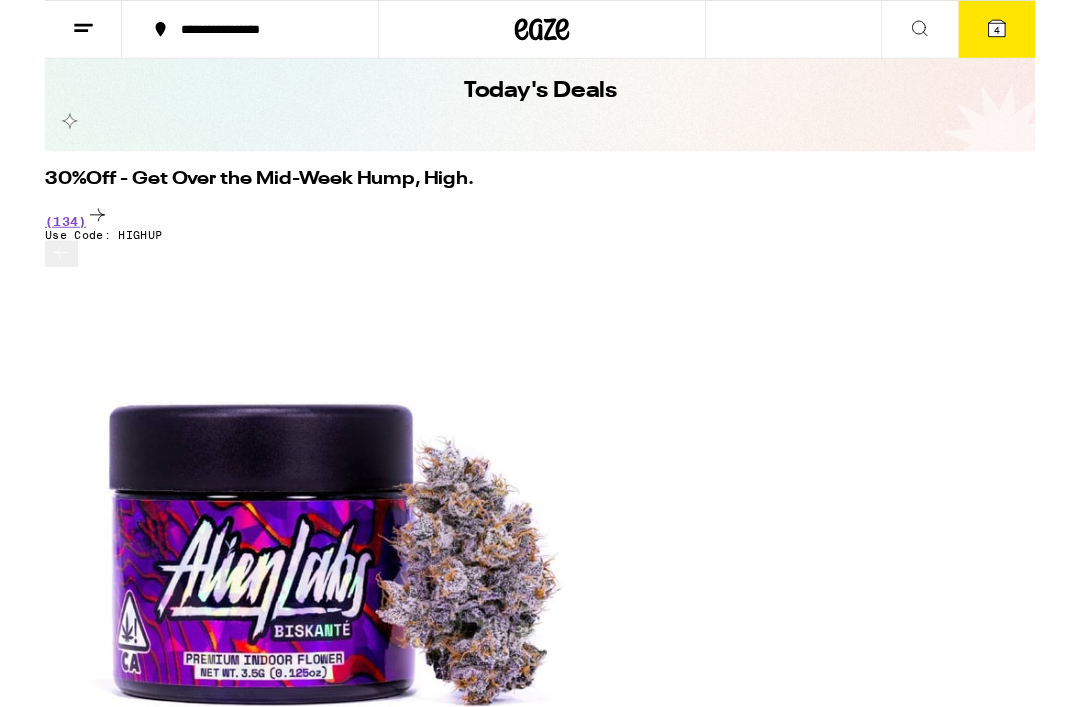 scroll, scrollTop: 0, scrollLeft: 0, axis: both 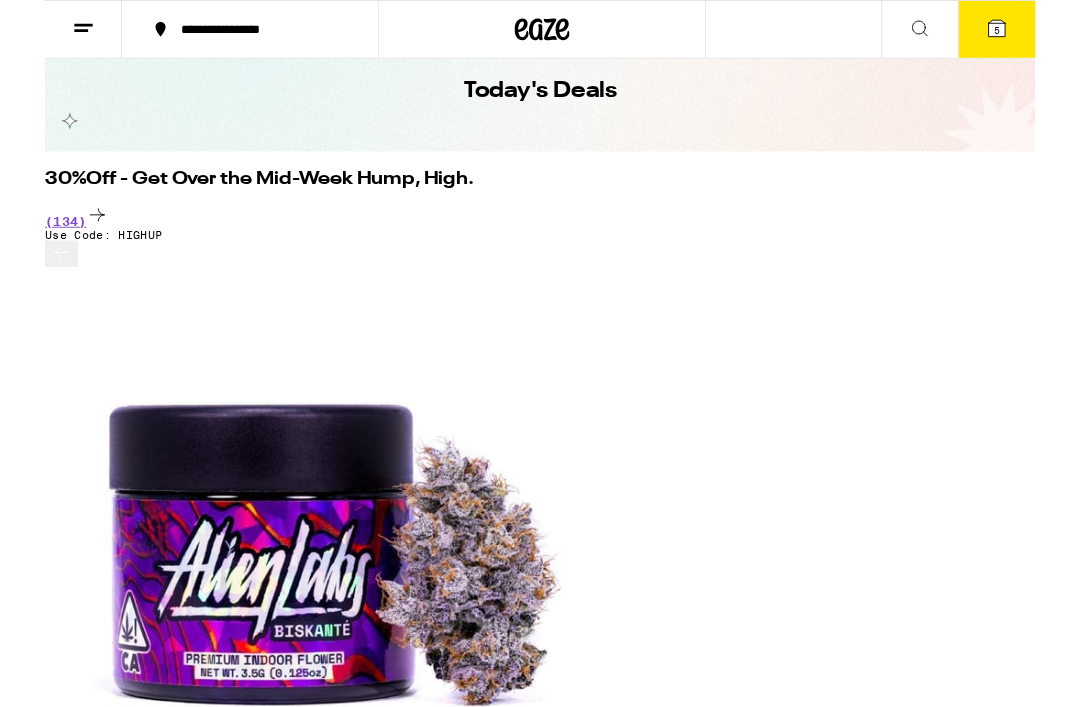 click on "5" at bounding box center [1038, 32] 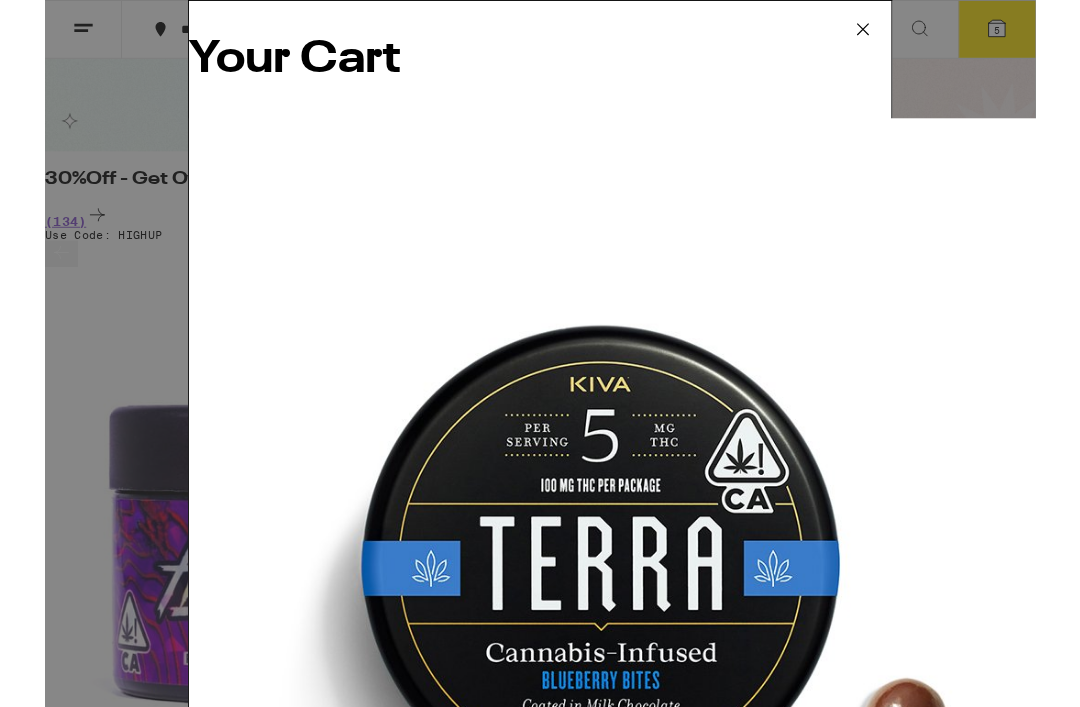click on "Apply Promo" at bounding box center (212, 12568) 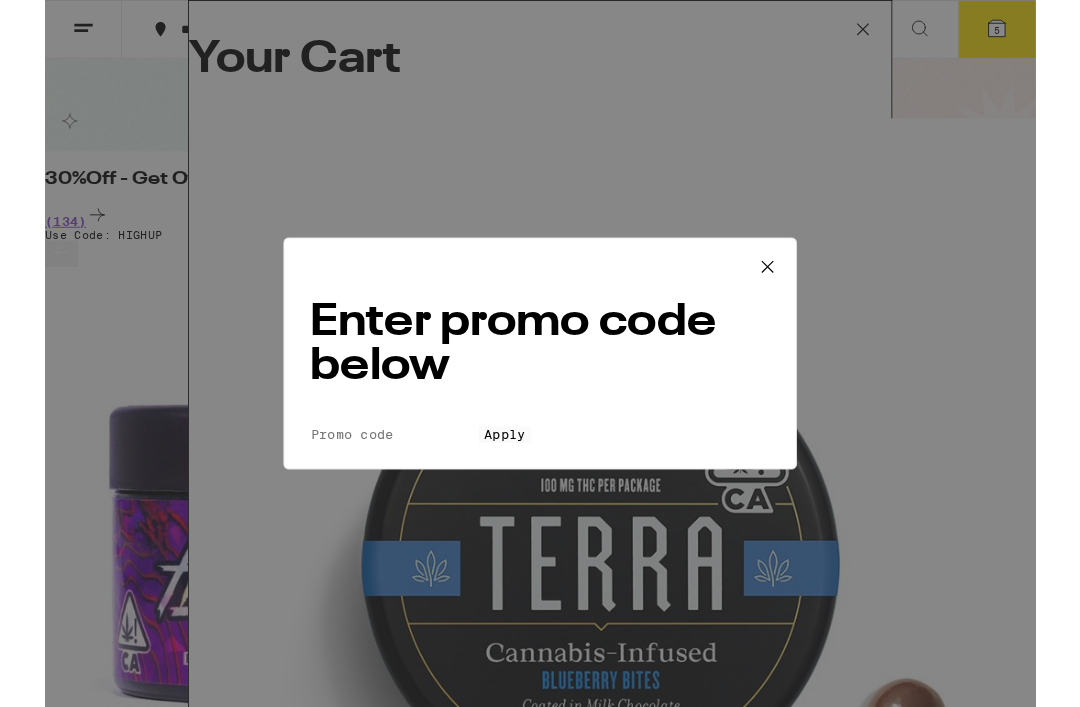 scroll, scrollTop: 0, scrollLeft: 0, axis: both 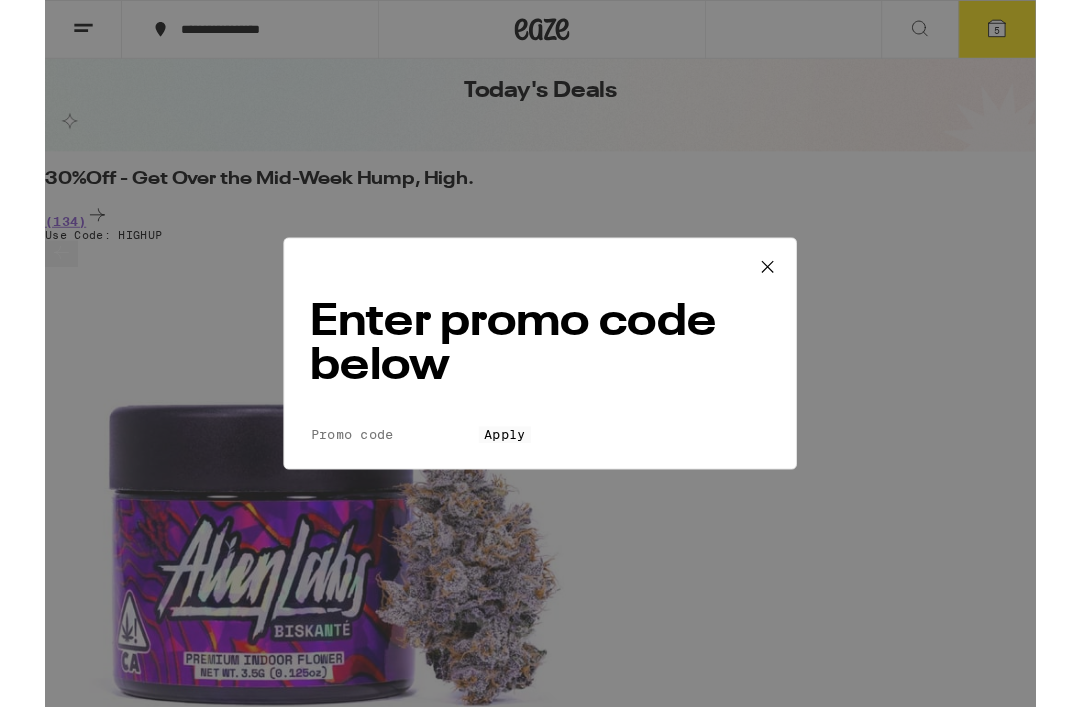 click on "Promo Code" at bounding box center [381, 474] 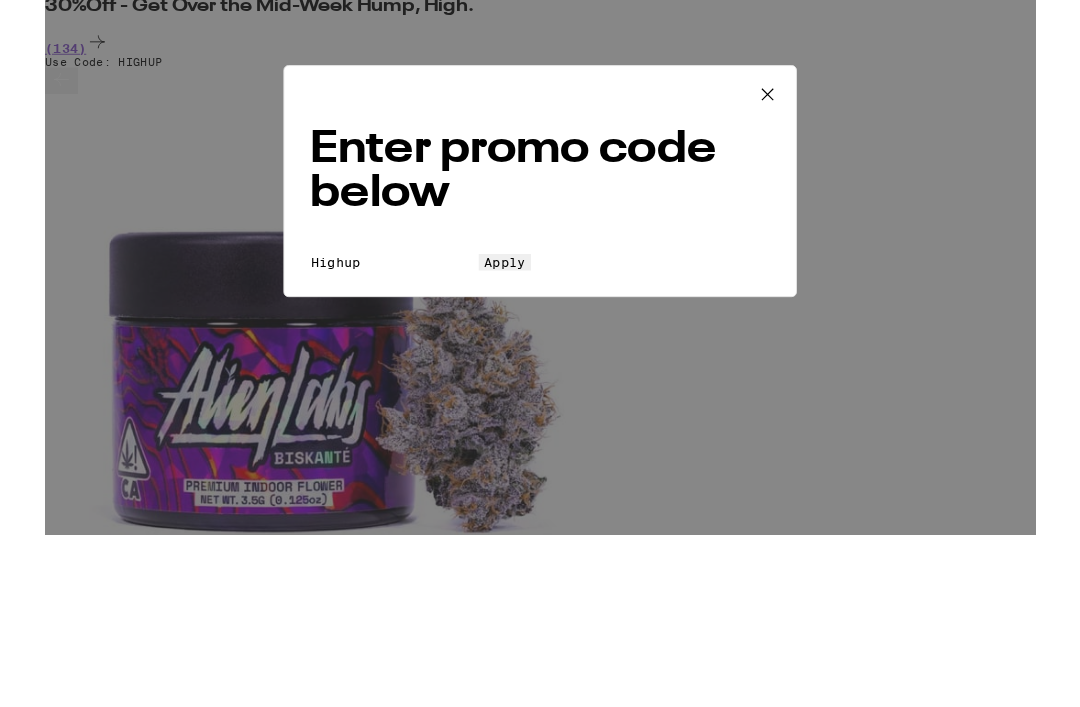 type on "Highup" 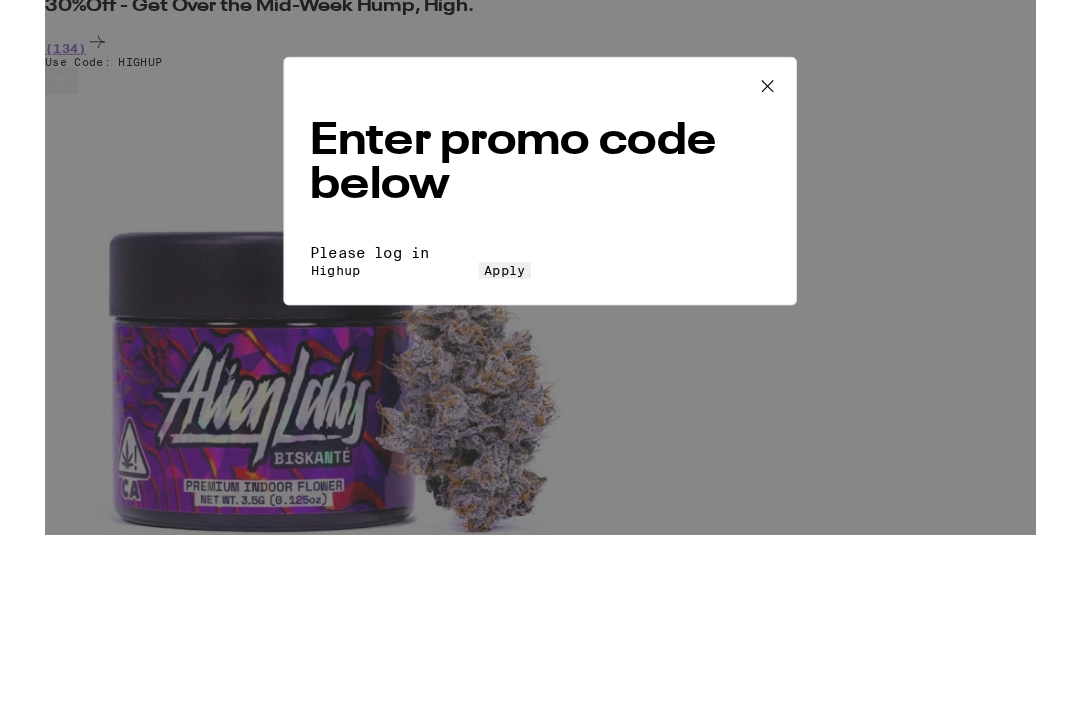 scroll, scrollTop: 281, scrollLeft: 0, axis: vertical 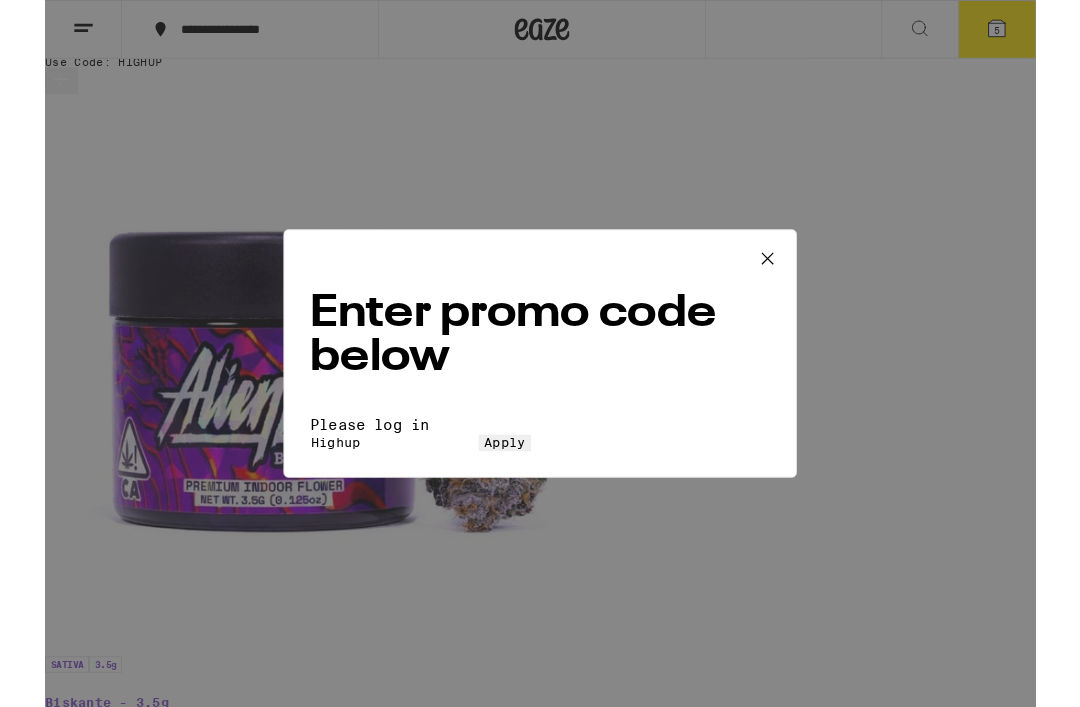 click on "Apply" at bounding box center [501, 483] 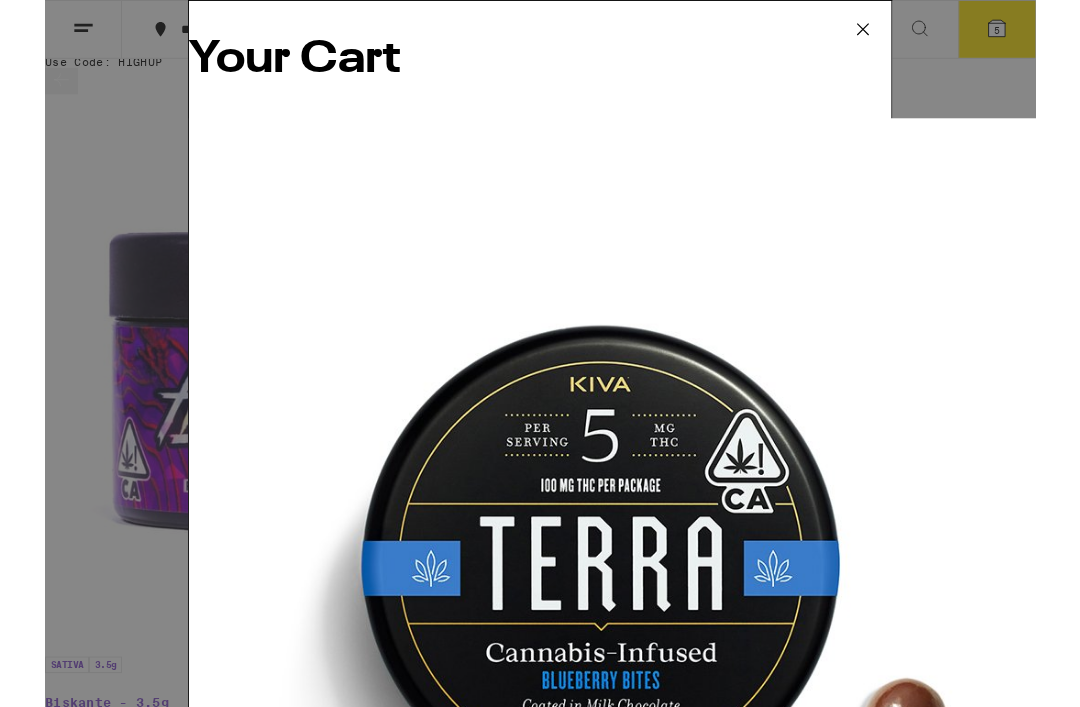 scroll, scrollTop: 93, scrollLeft: 0, axis: vertical 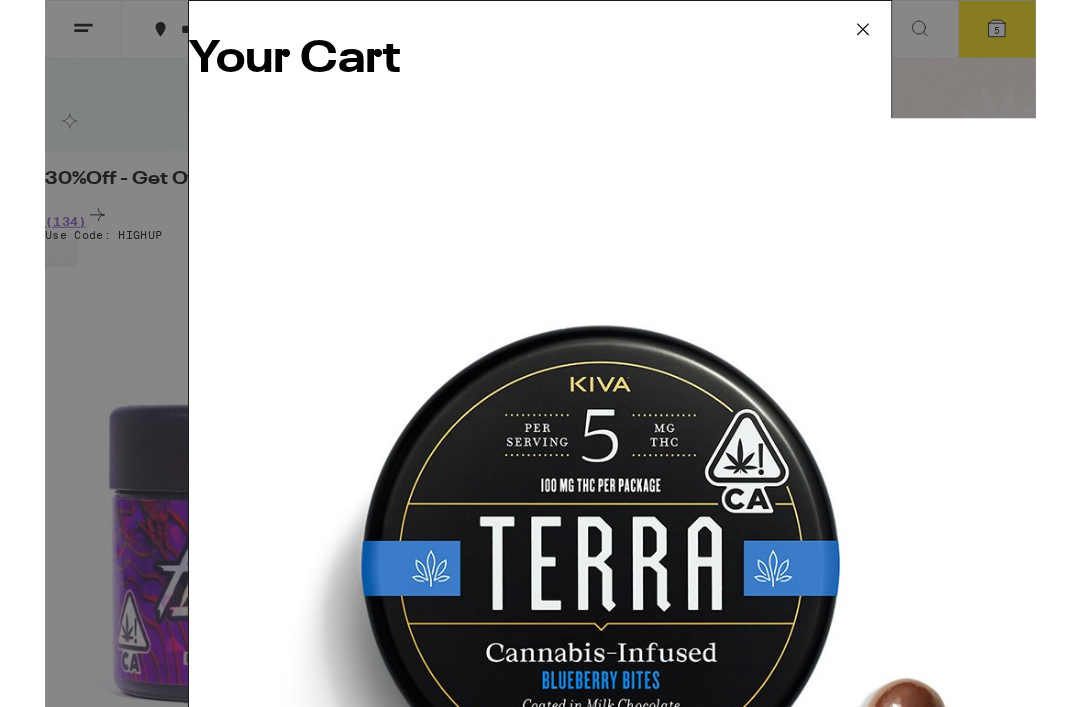 click at bounding box center [892, 33] 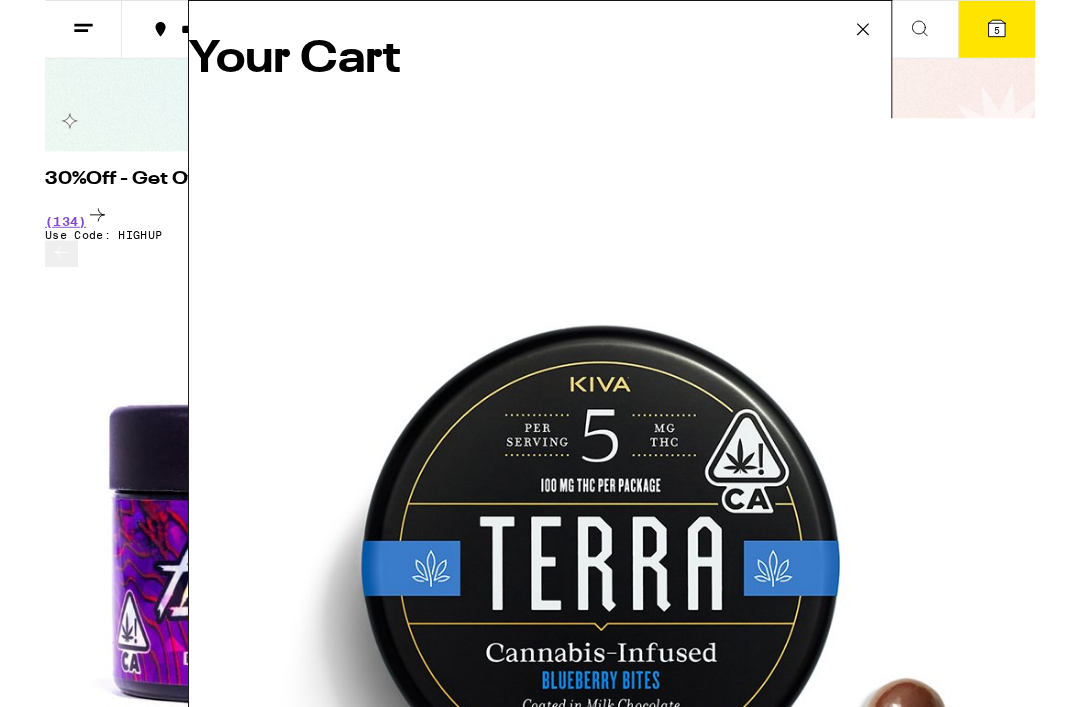 scroll, scrollTop: 0, scrollLeft: 0, axis: both 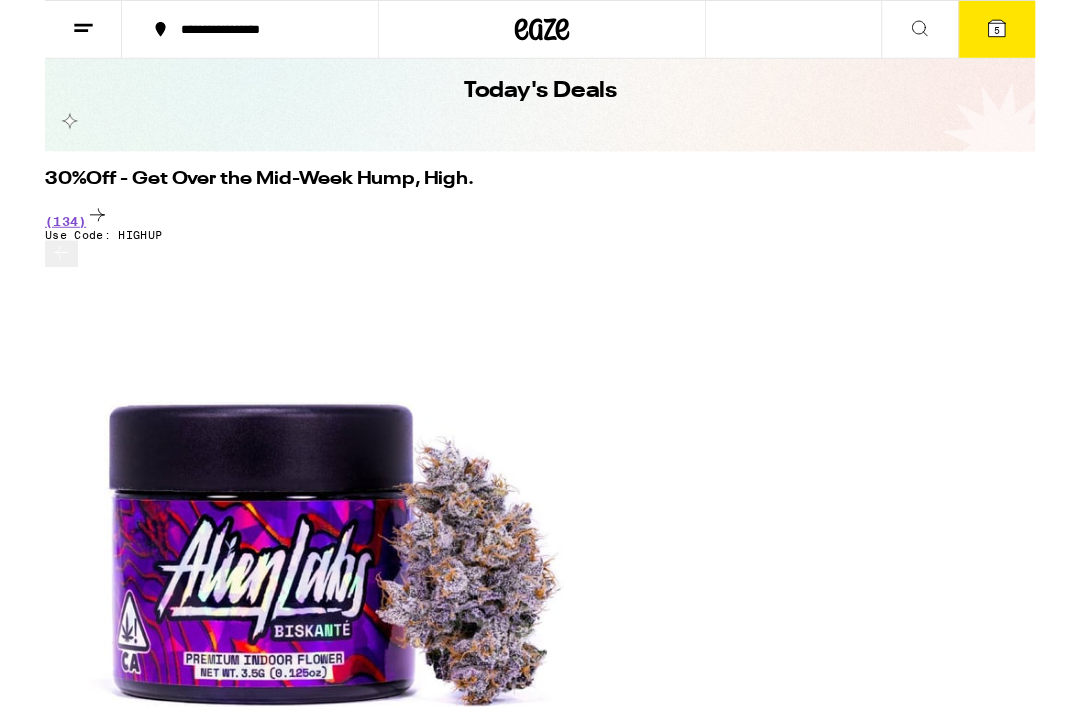 click 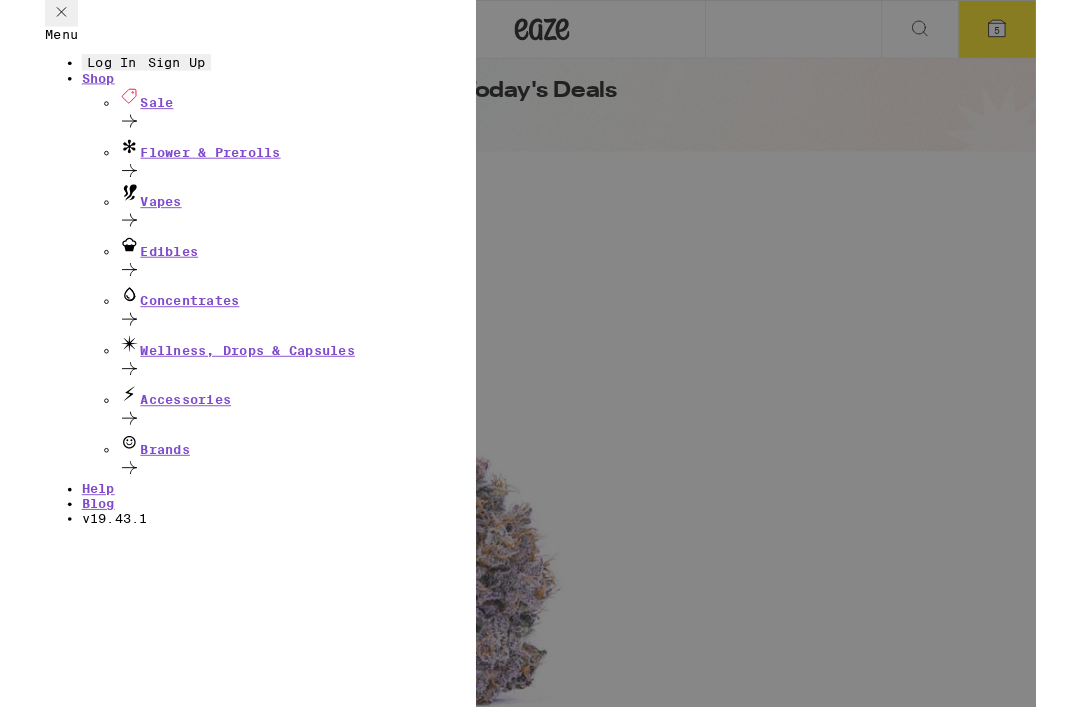 scroll, scrollTop: 0, scrollLeft: 303, axis: horizontal 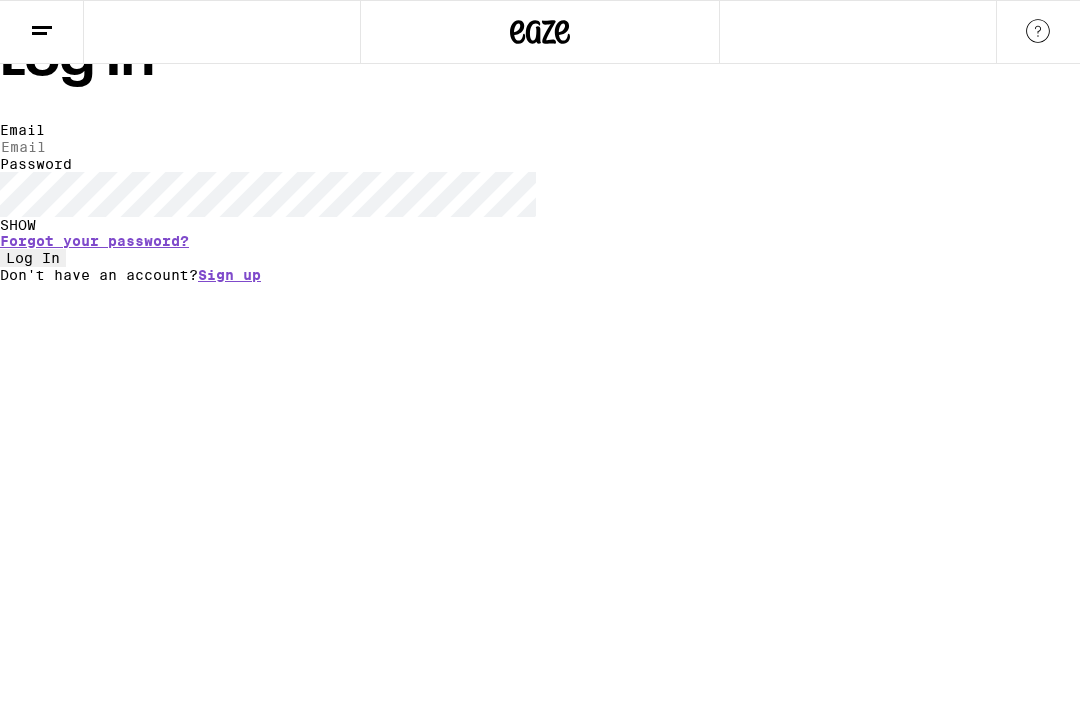 click on "Email" at bounding box center [92, 147] 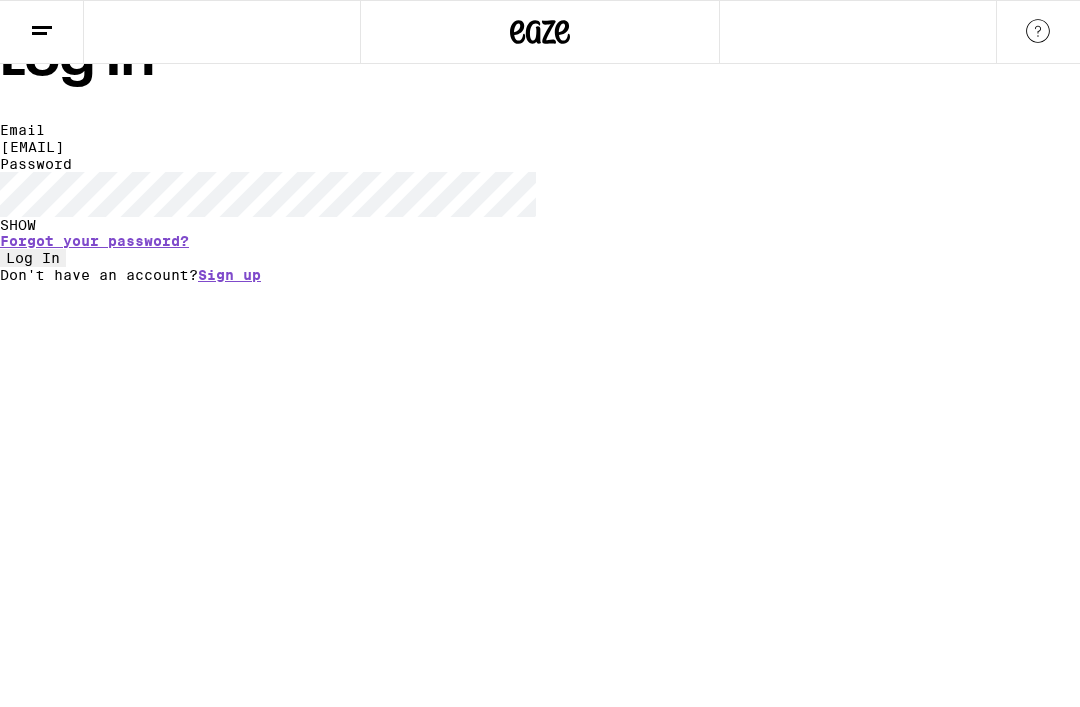 click on "Log In" at bounding box center [33, 258] 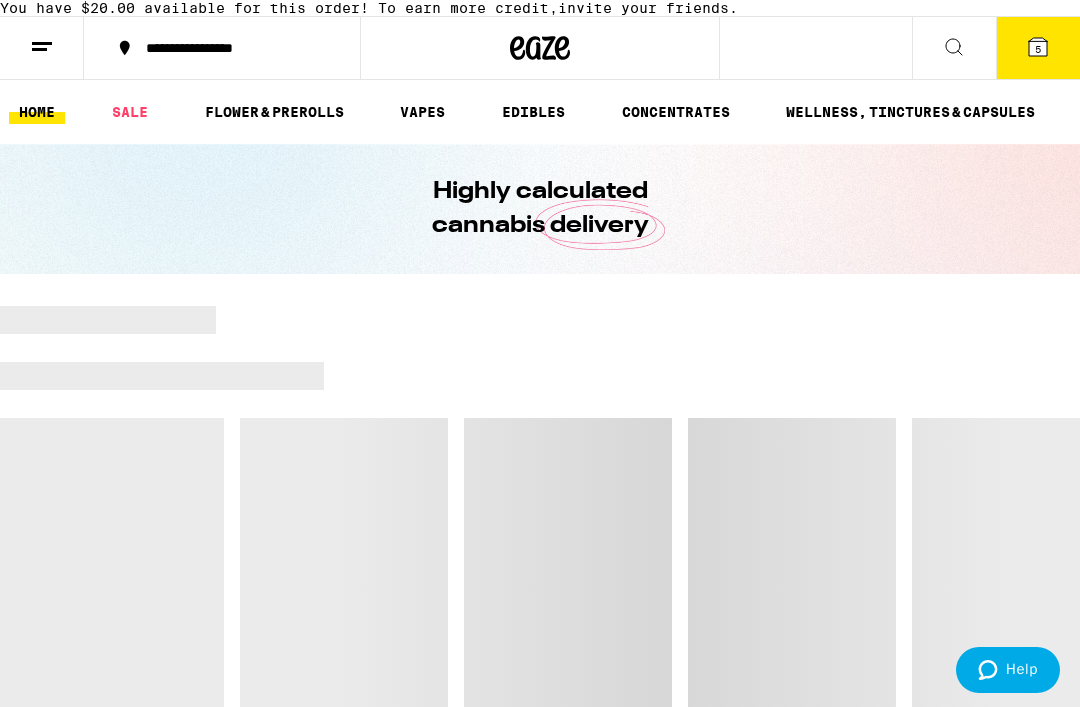 click at bounding box center (540, 516) 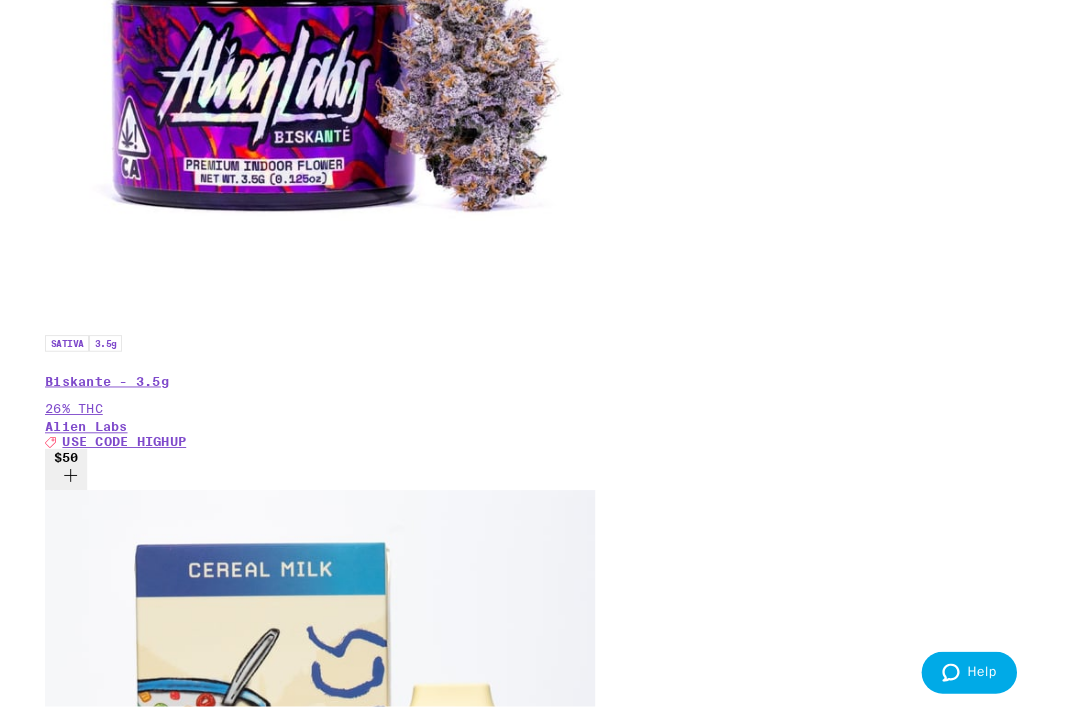 scroll, scrollTop: 661, scrollLeft: 0, axis: vertical 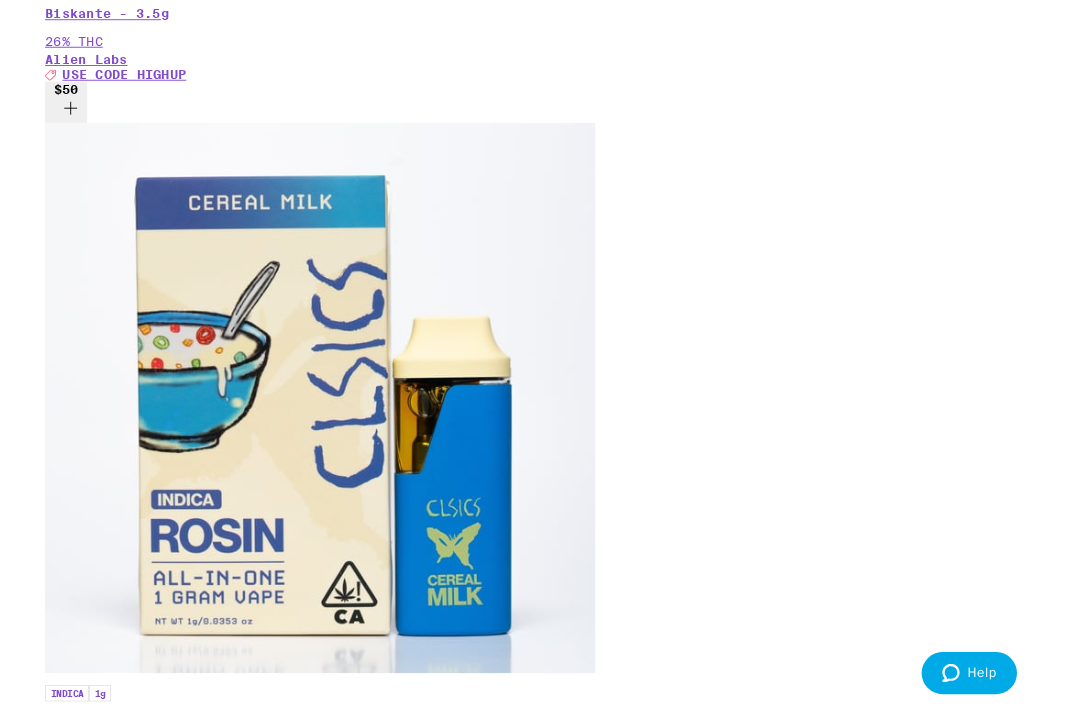 click 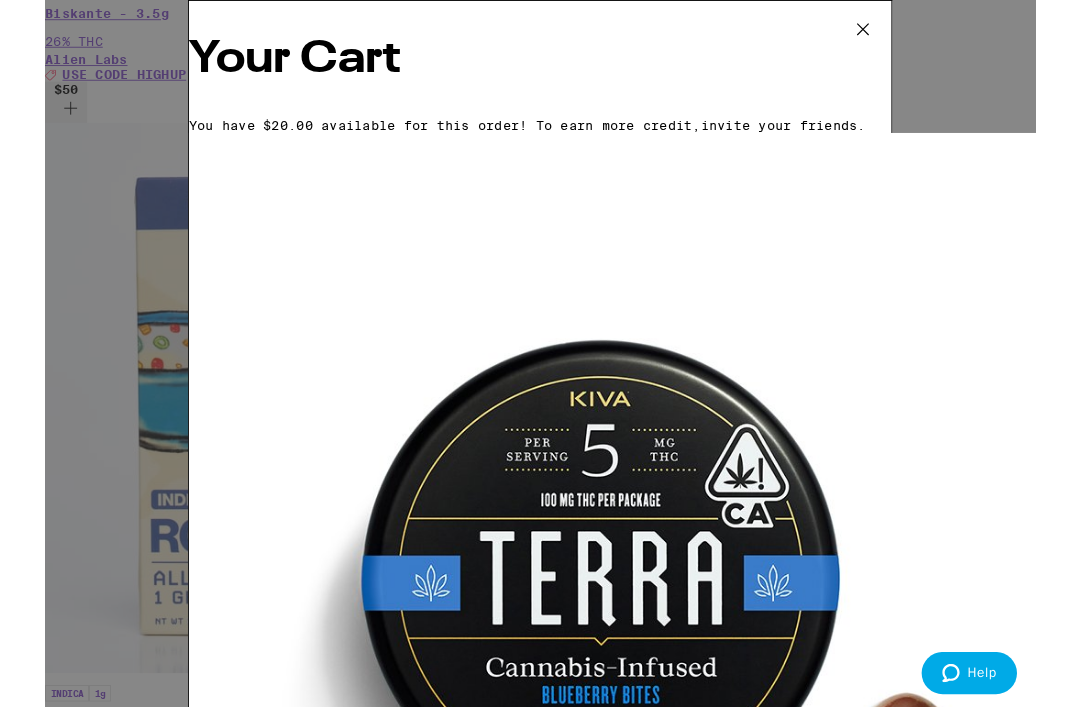 scroll, scrollTop: 436, scrollLeft: 0, axis: vertical 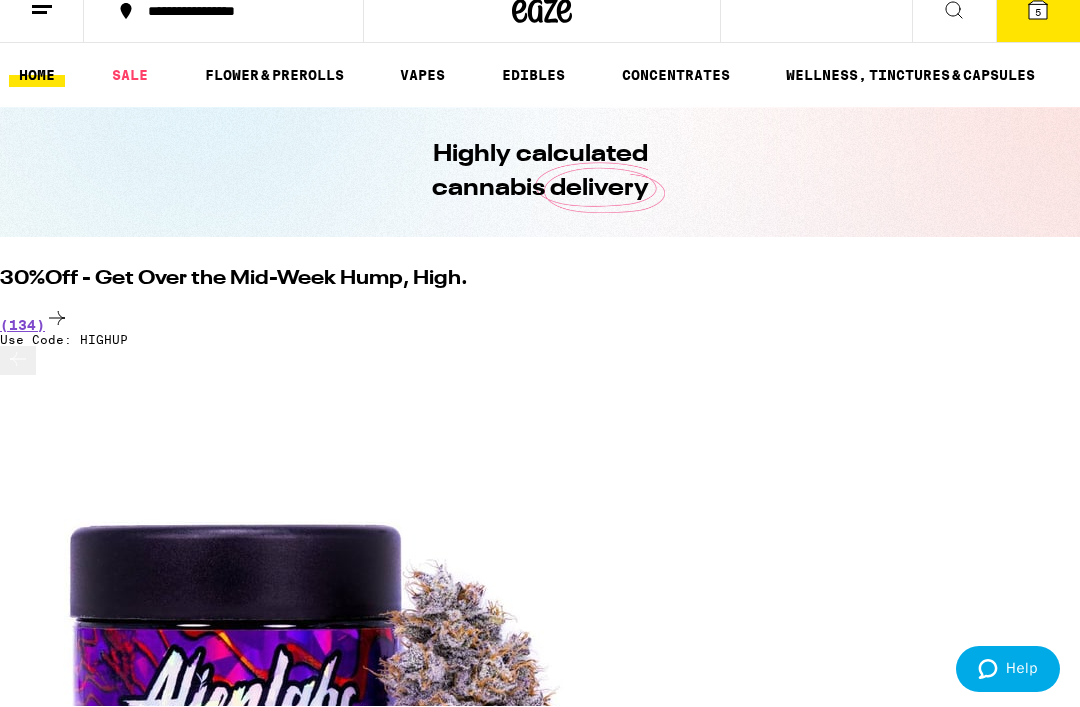 click 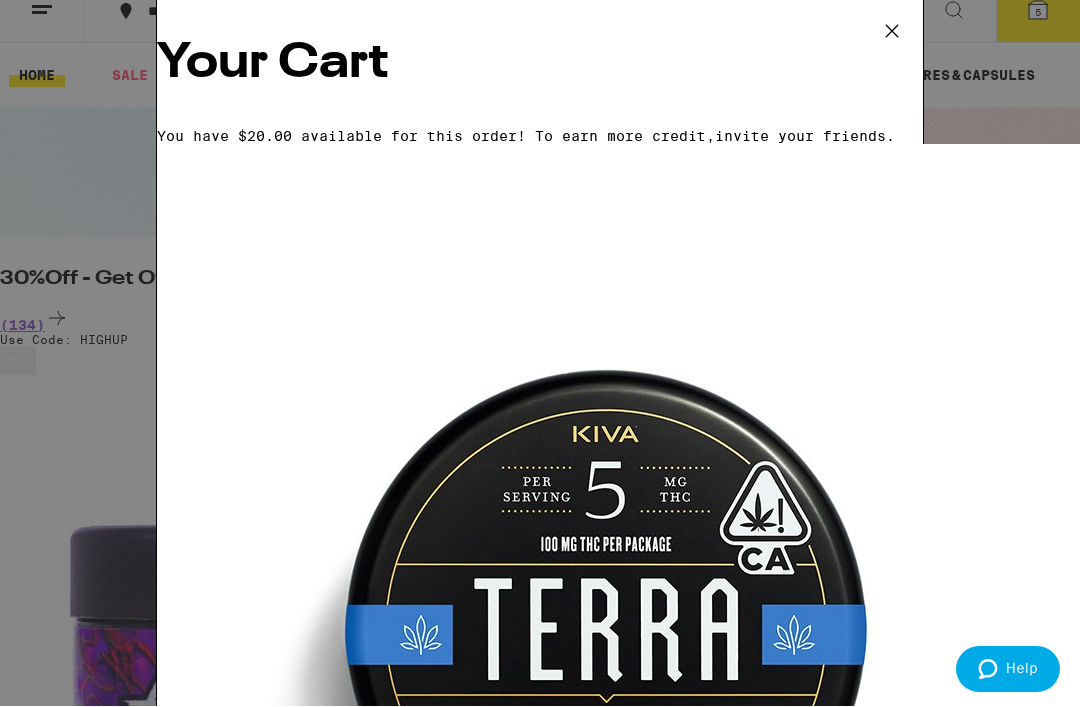 scroll, scrollTop: 37, scrollLeft: 0, axis: vertical 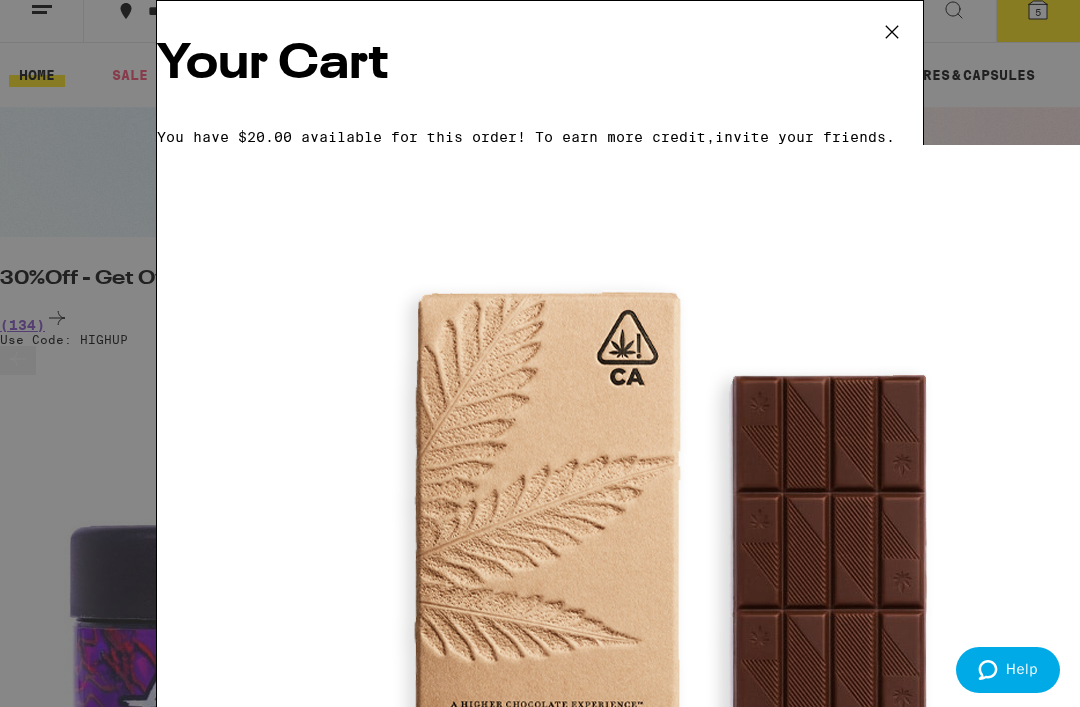 click on "Apply Promo" at bounding box center [212, 7330] 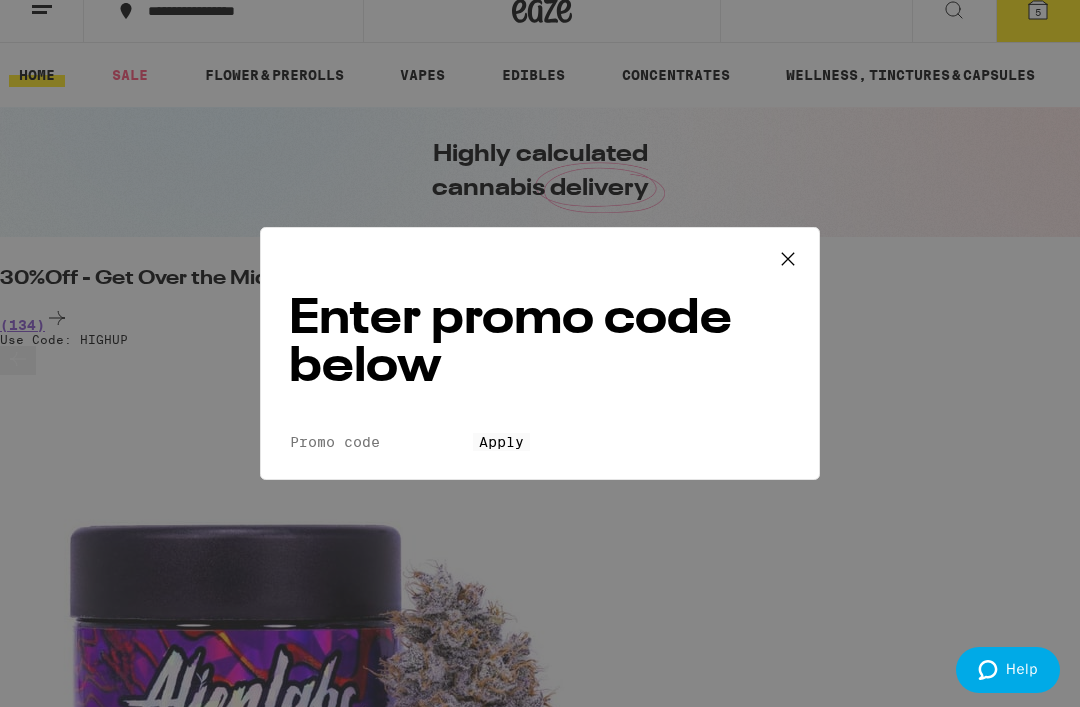 click on "Promo Code" at bounding box center [381, 442] 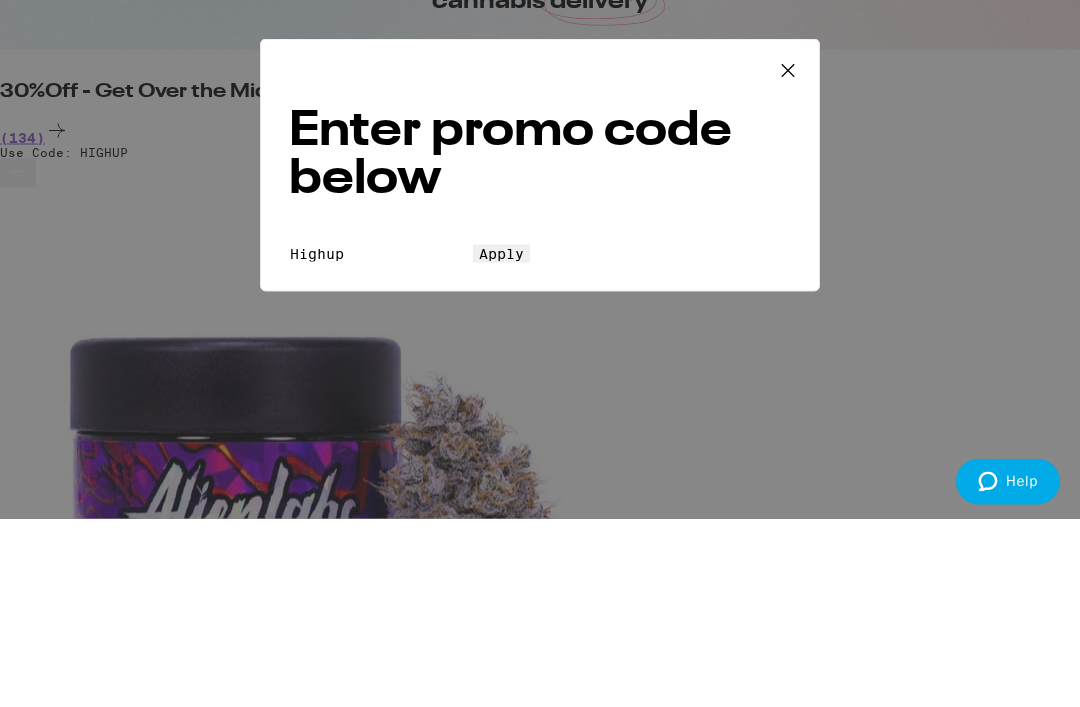 type on "Highup" 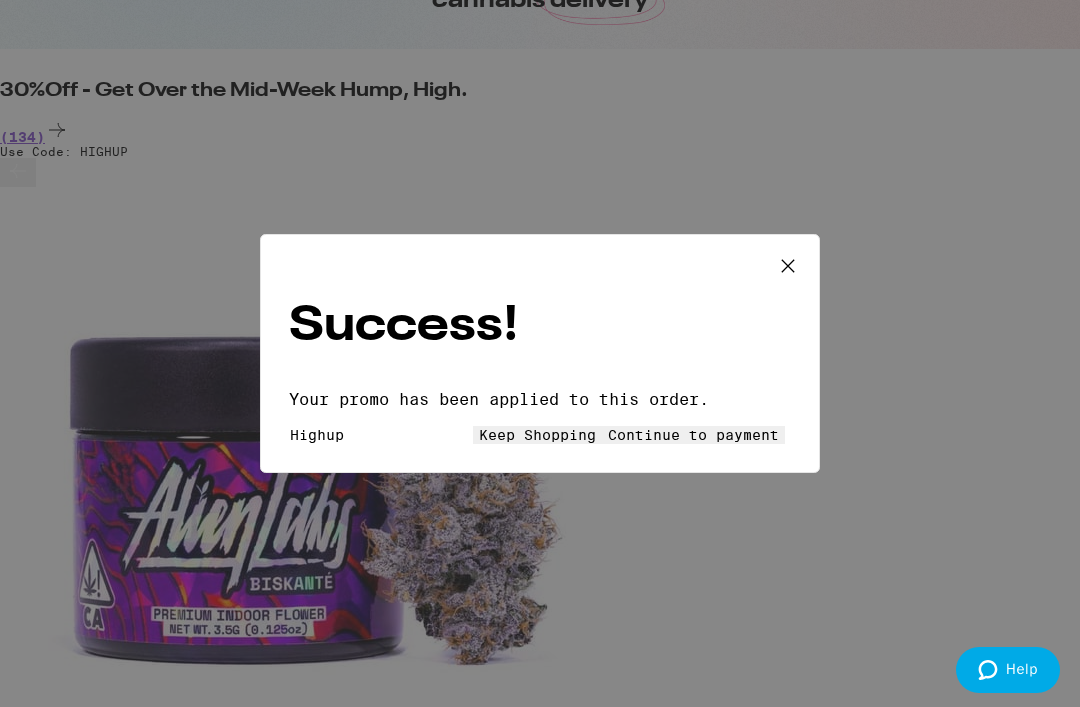 click on "Continue to payment" at bounding box center (693, 435) 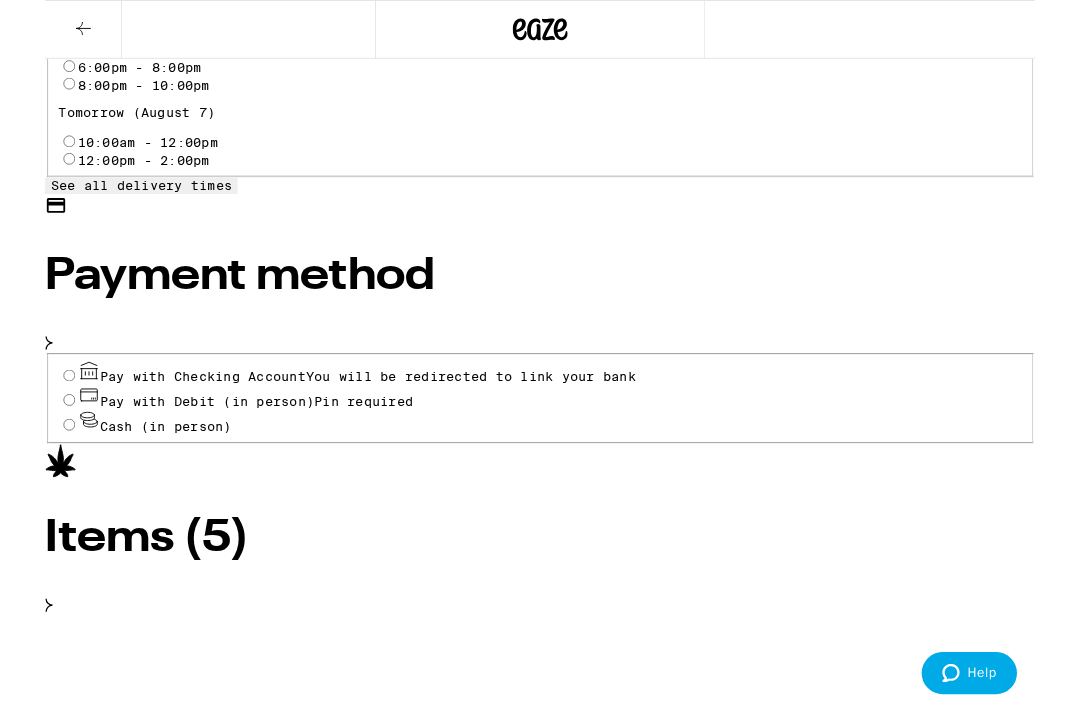 scroll, scrollTop: 823, scrollLeft: 0, axis: vertical 